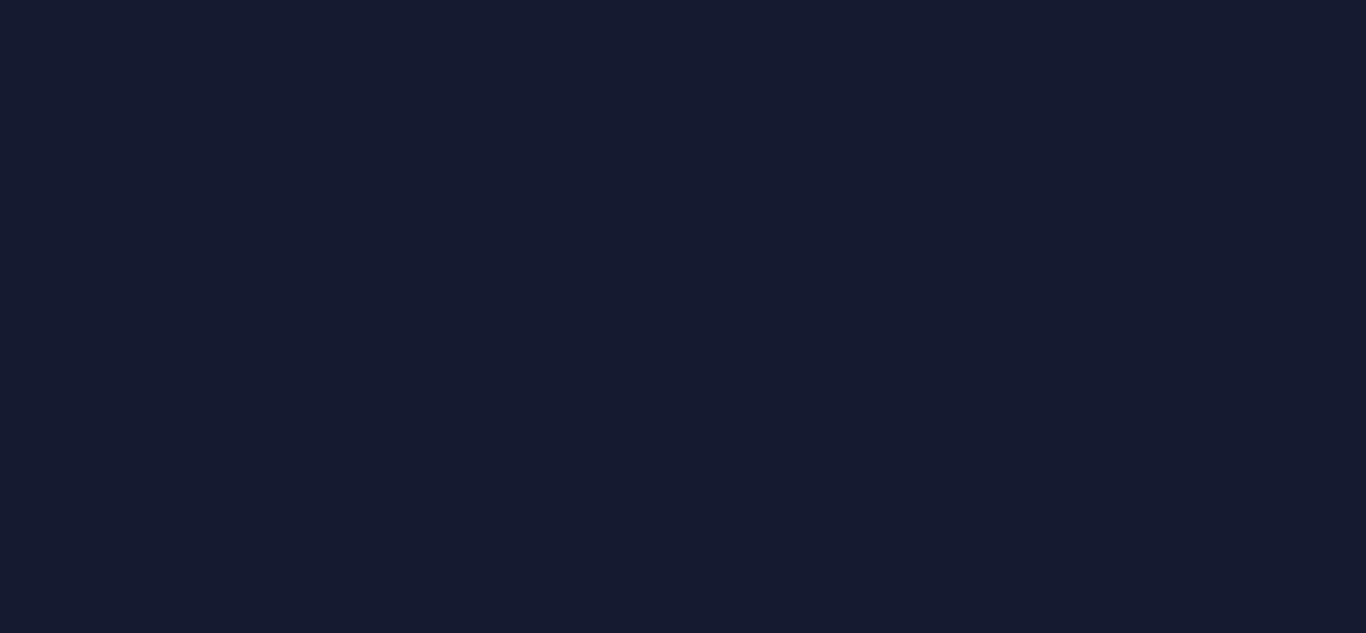 scroll, scrollTop: 0, scrollLeft: 0, axis: both 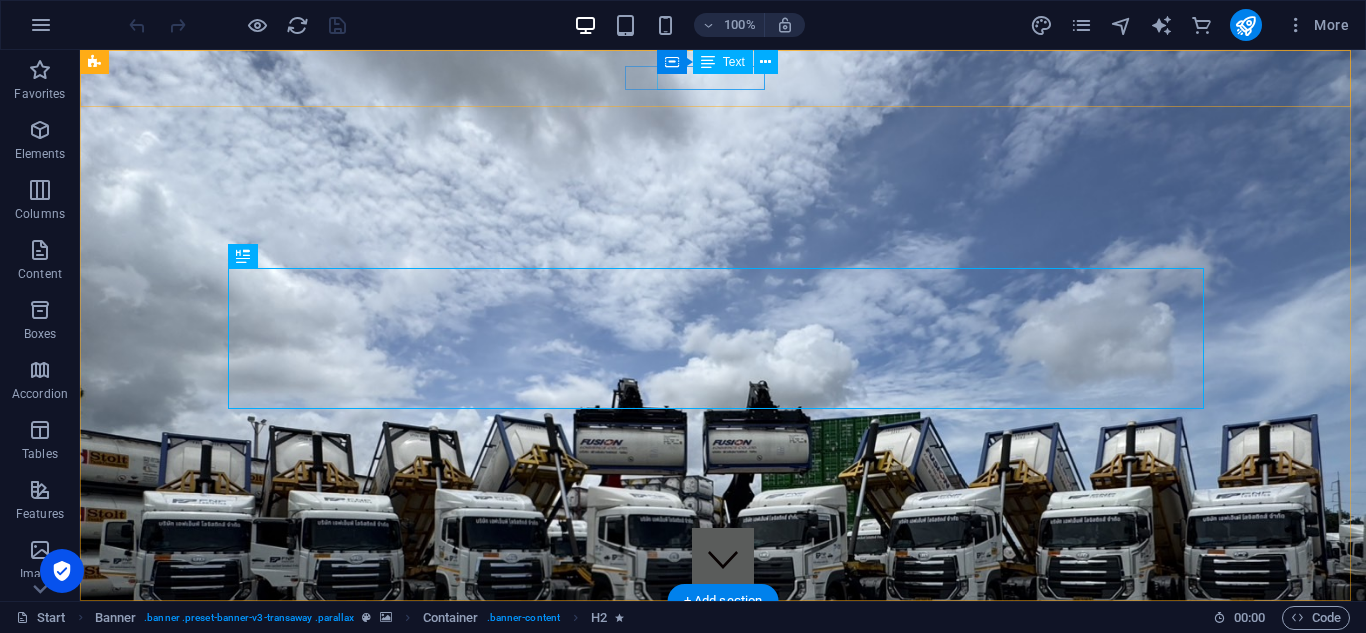 click on "[EMAIL_ADDRESS][DOMAIN_NAME]" at bounding box center [718, 681] 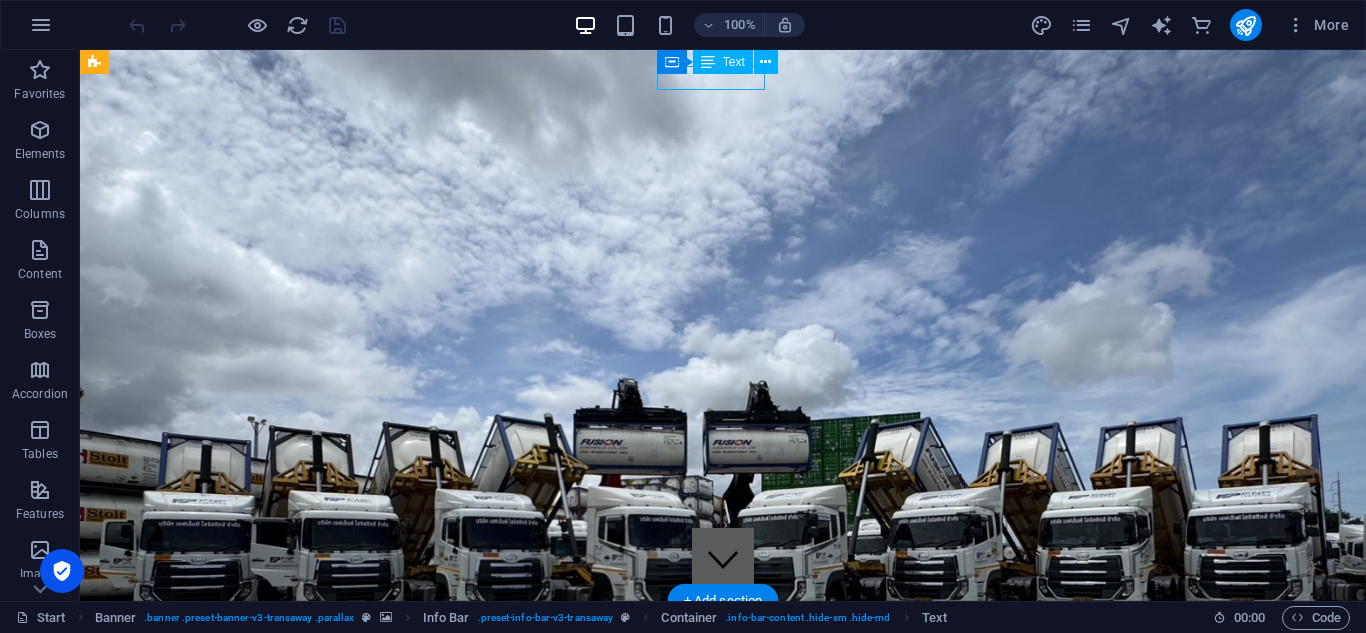 click on "[EMAIL_ADDRESS][DOMAIN_NAME]" at bounding box center [718, 681] 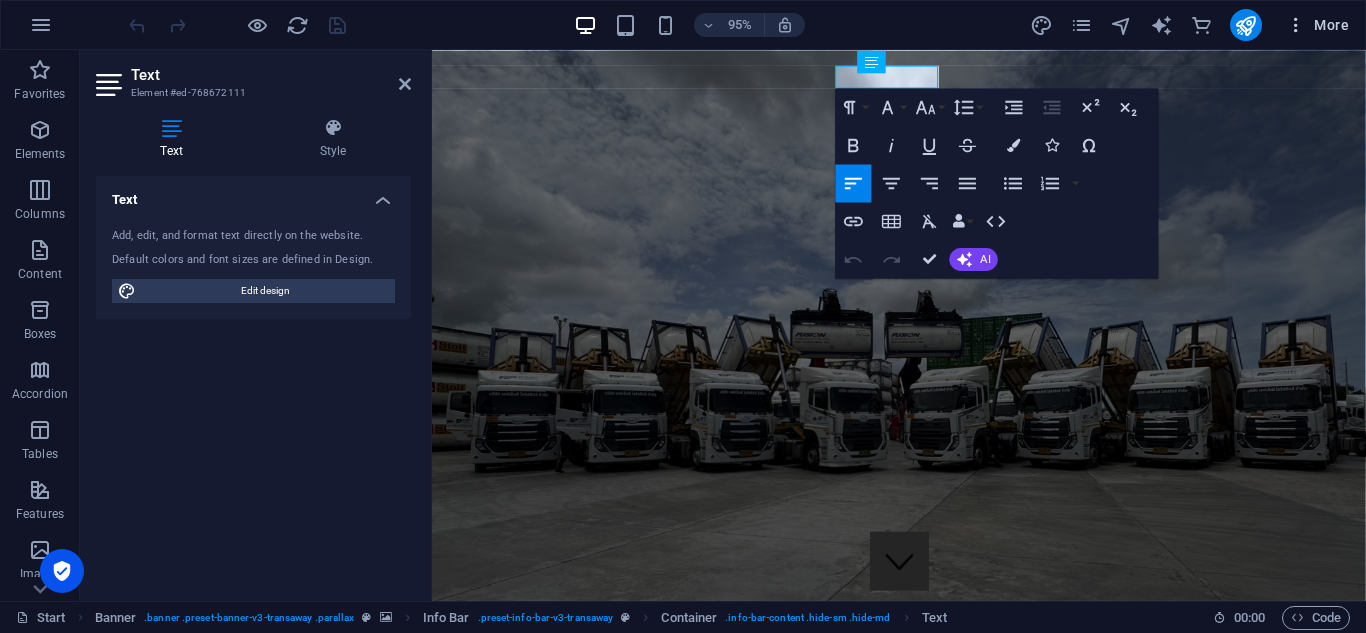 click on "More" at bounding box center [1317, 25] 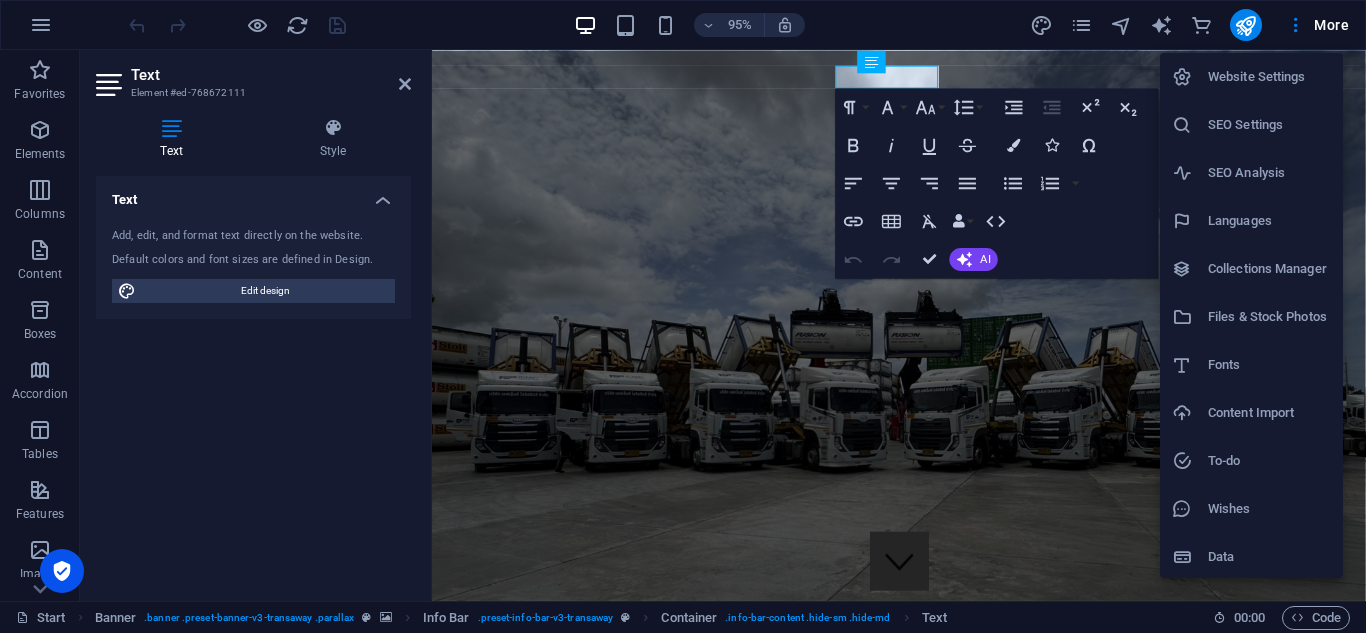 click on "Website Settings" at bounding box center [1251, 77] 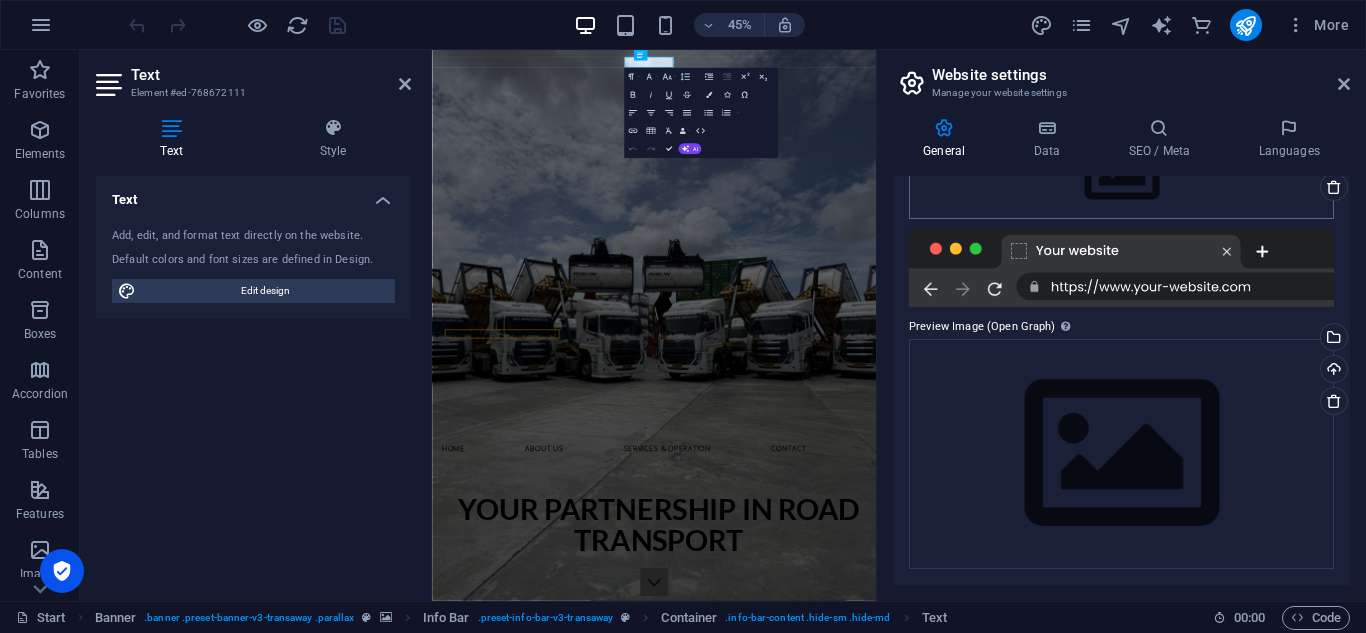scroll, scrollTop: 0, scrollLeft: 0, axis: both 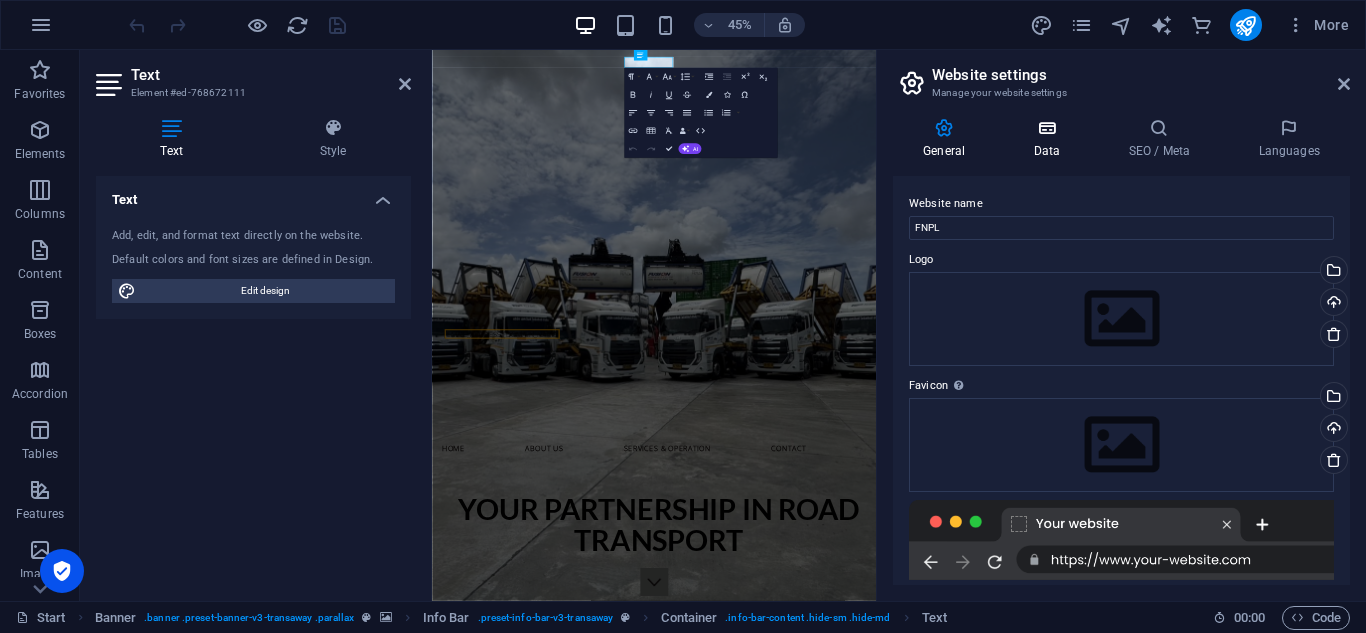 click on "Data" at bounding box center (1050, 139) 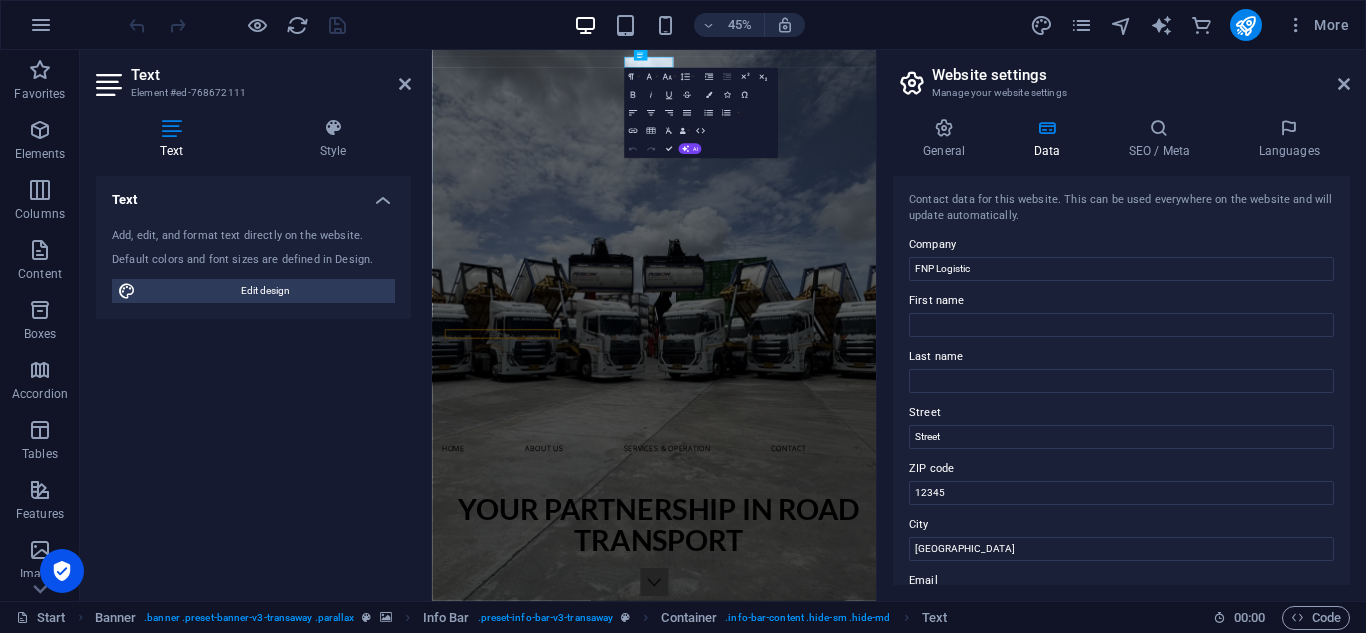 scroll, scrollTop: 270, scrollLeft: 0, axis: vertical 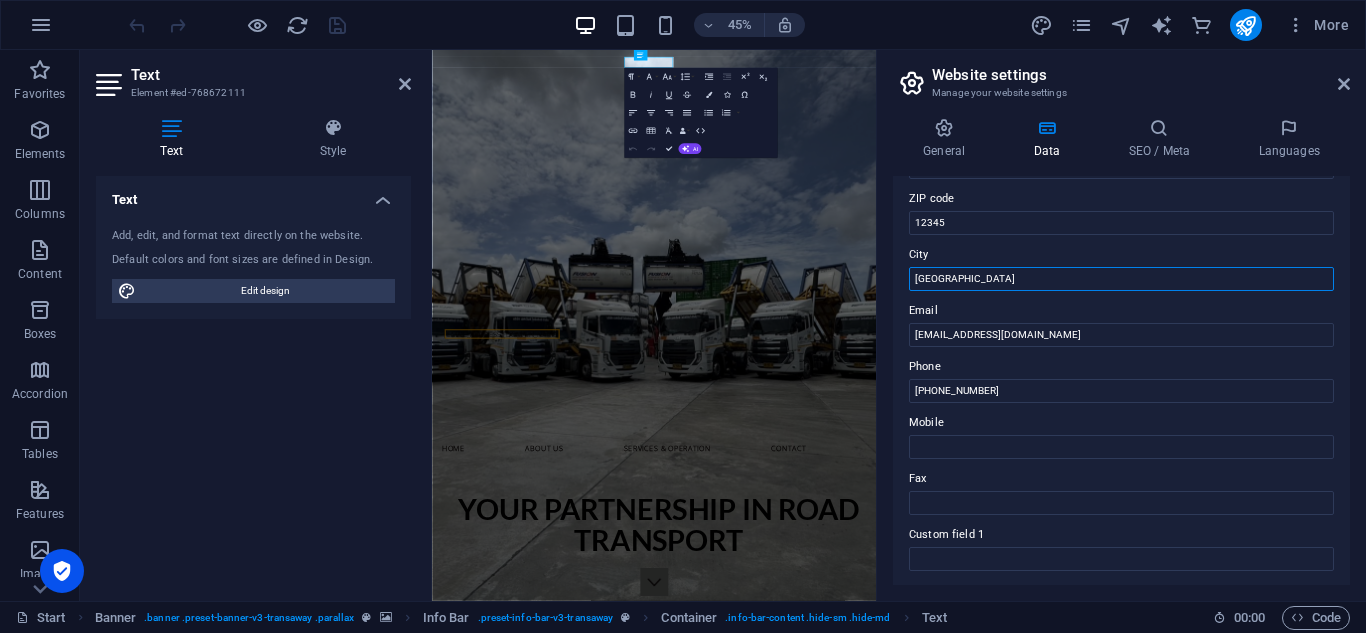drag, startPoint x: 954, startPoint y: 281, endPoint x: 883, endPoint y: 280, distance: 71.00704 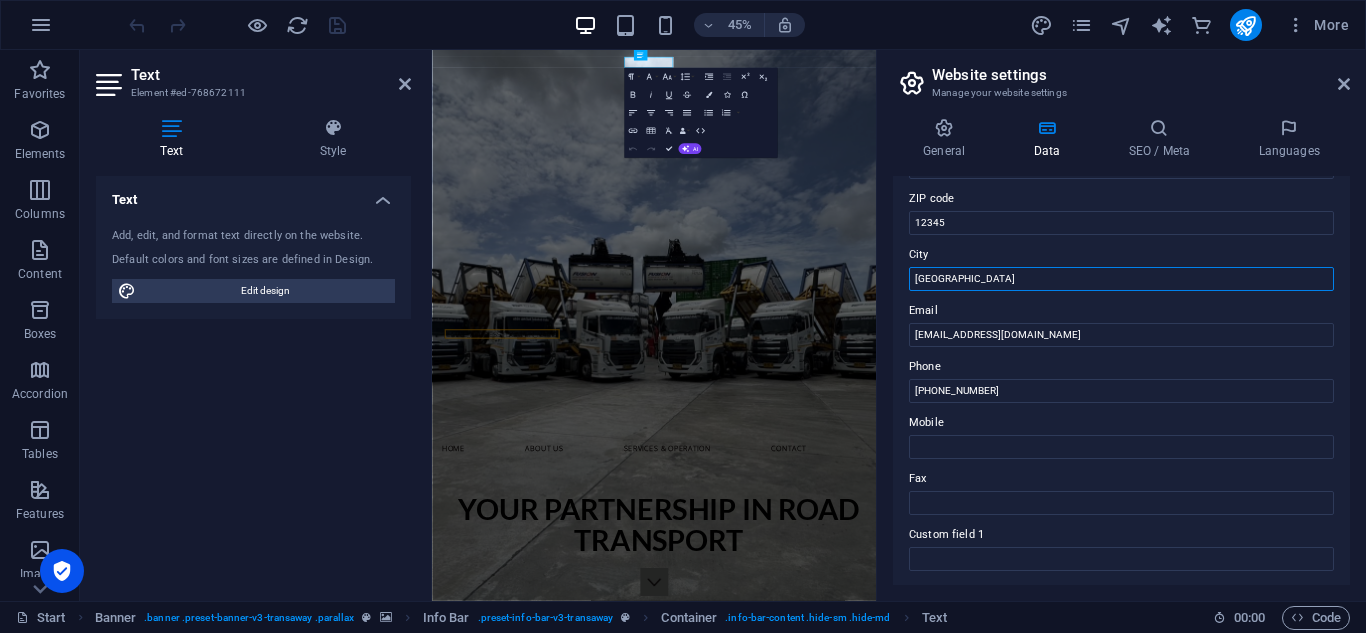 click on "General  Data  SEO / Meta  Languages Website name FNPL Logo Drag files here, click to choose files or select files from Files or our free stock photos & videos Select files from the file manager, stock photos, or upload file(s) Upload Favicon Set the favicon of your website here. A favicon is a small icon shown in the browser tab next to your website title. It helps visitors identify your website. Drag files here, click to choose files or select files from Files or our free stock photos & videos Select files from the file manager, stock photos, or upload file(s) Upload Preview Image (Open Graph) This image will be shown when the website is shared on social networks Drag files here, click to choose files or select files from Files or our free stock photos & videos Select files from the file manager, stock photos, or upload file(s) Upload Contact data for this website. This can be used everywhere on the website and will update automatically. Company FNP Logistic First name Last name [GEOGRAPHIC_DATA] ZIP code City" at bounding box center (1121, 351) 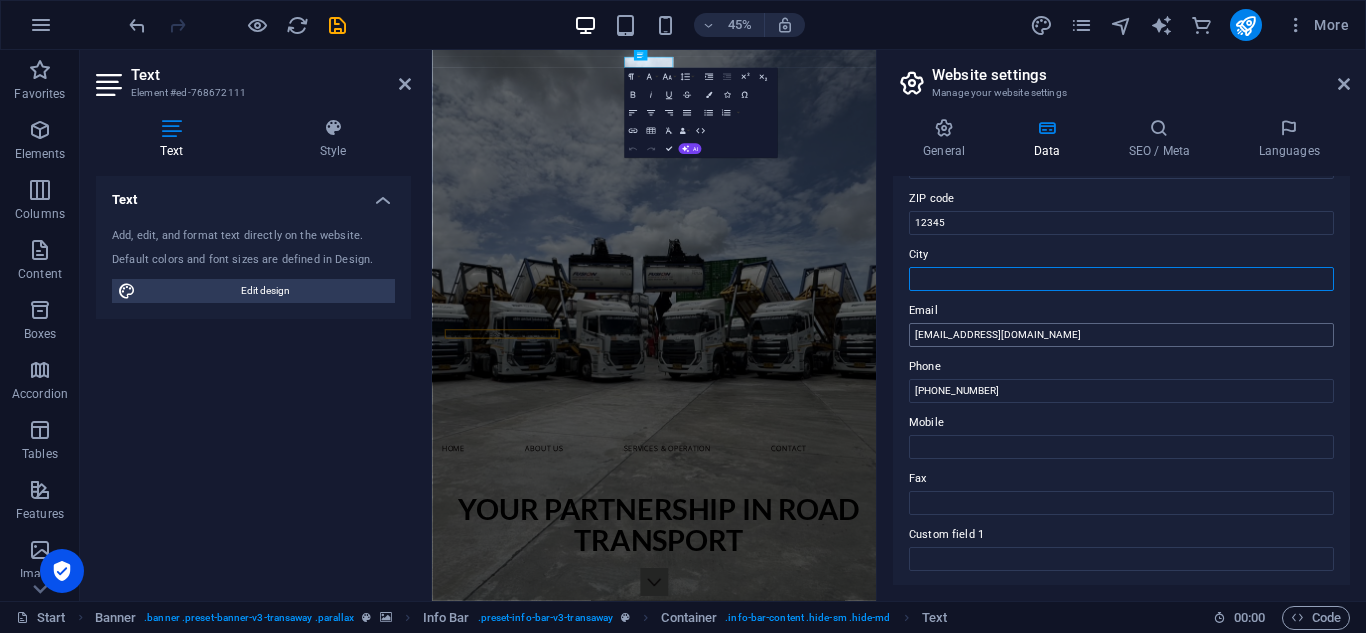type 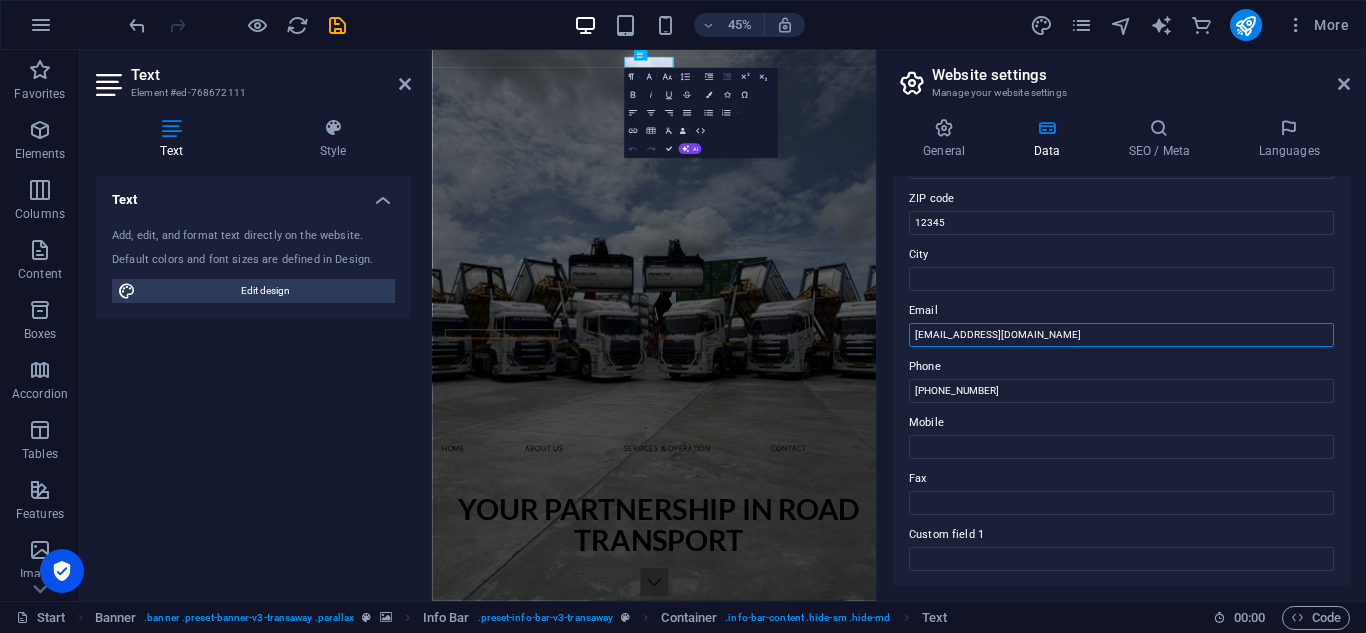 click on "[EMAIL_ADDRESS][DOMAIN_NAME]" at bounding box center (1121, 335) 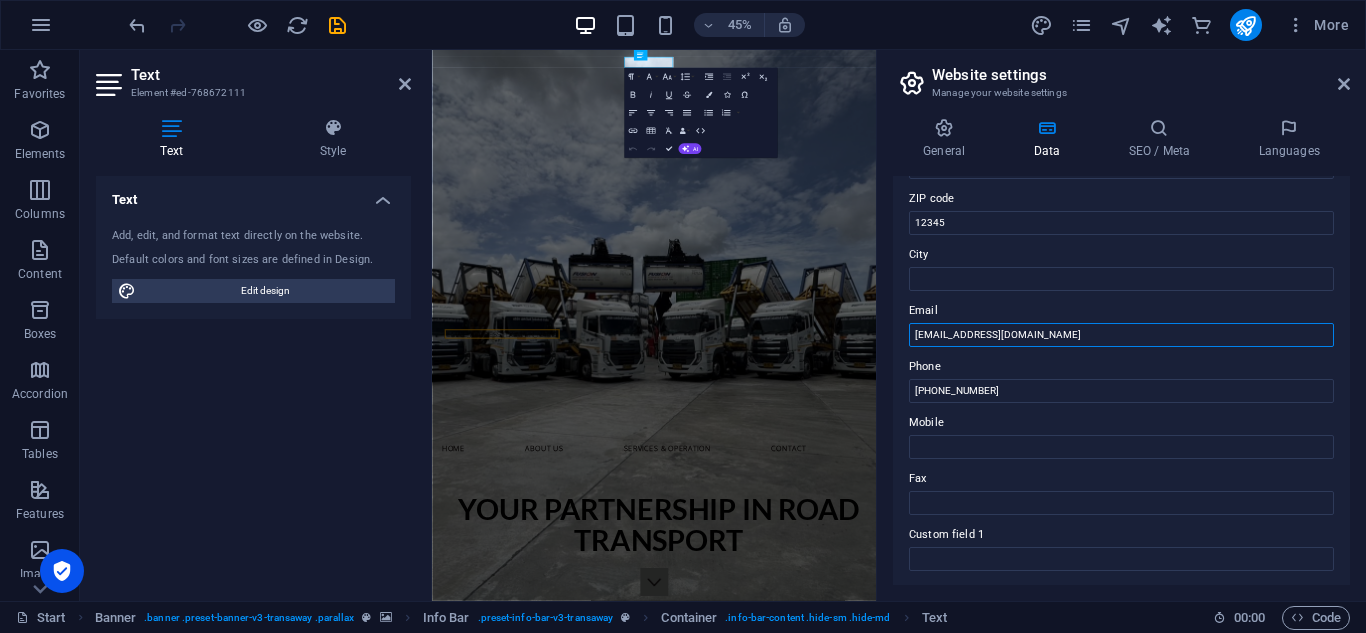 type on "[EMAIL_ADDRESS][DOMAIN_NAME]" 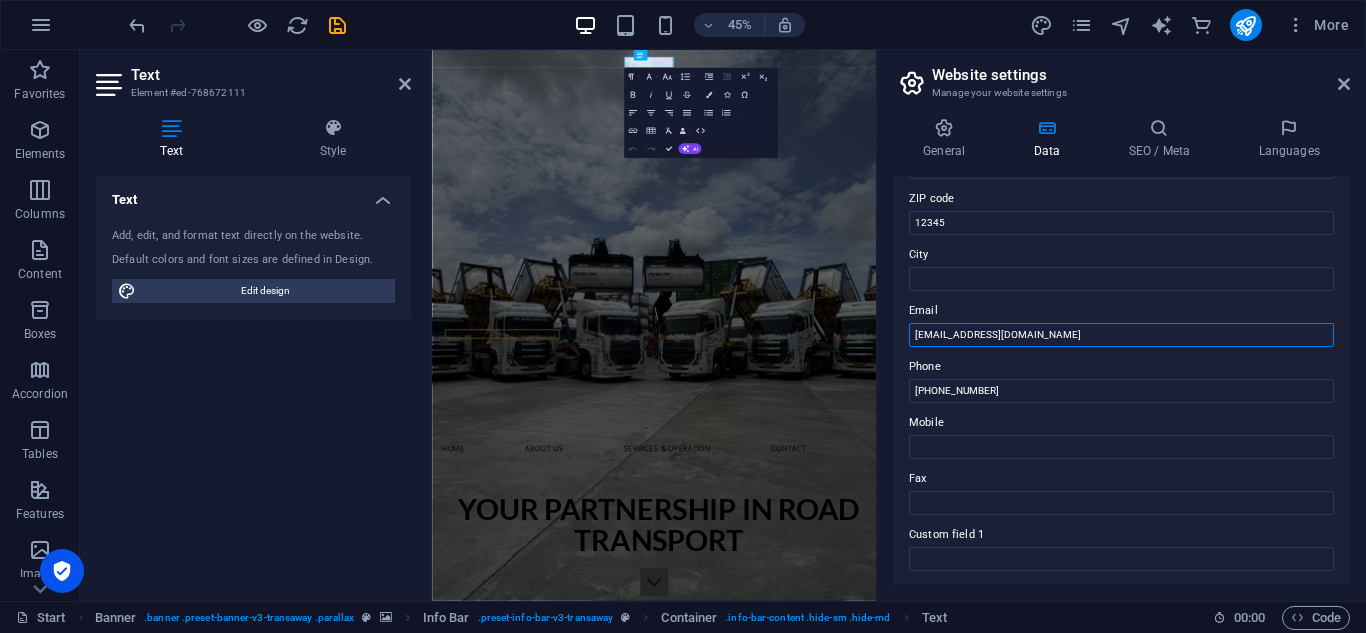 scroll, scrollTop: 552, scrollLeft: 0, axis: vertical 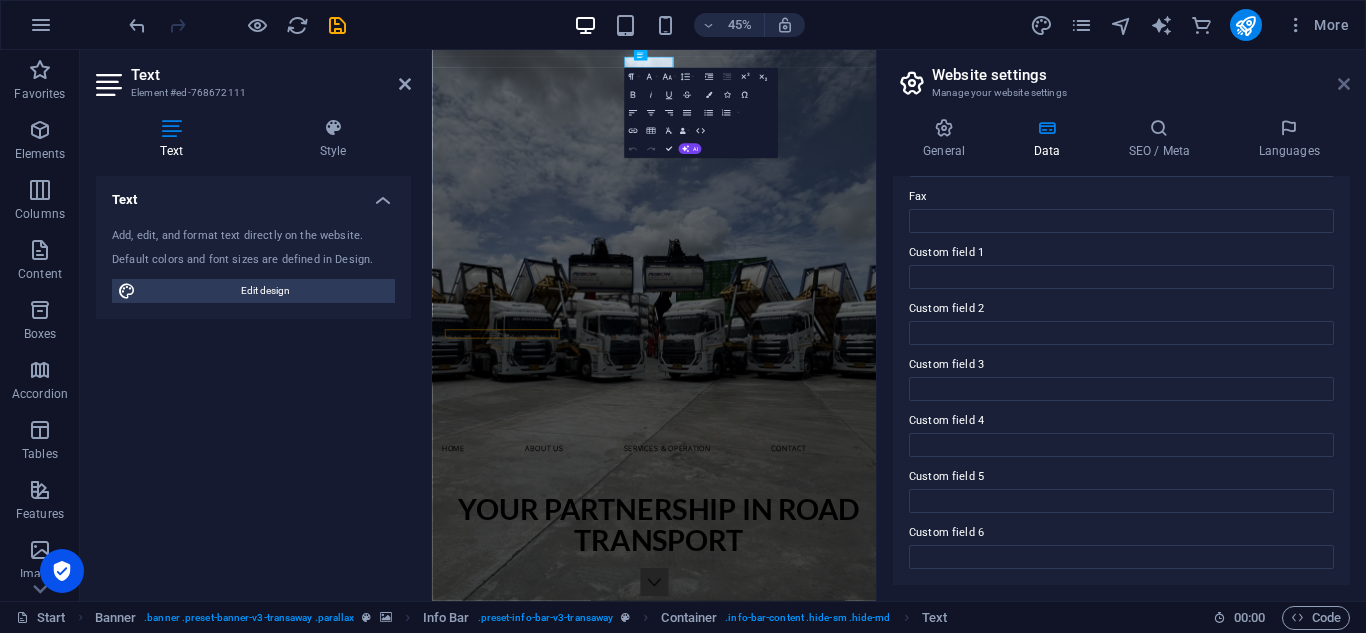 drag, startPoint x: 1348, startPoint y: 78, endPoint x: 963, endPoint y: 30, distance: 387.98068 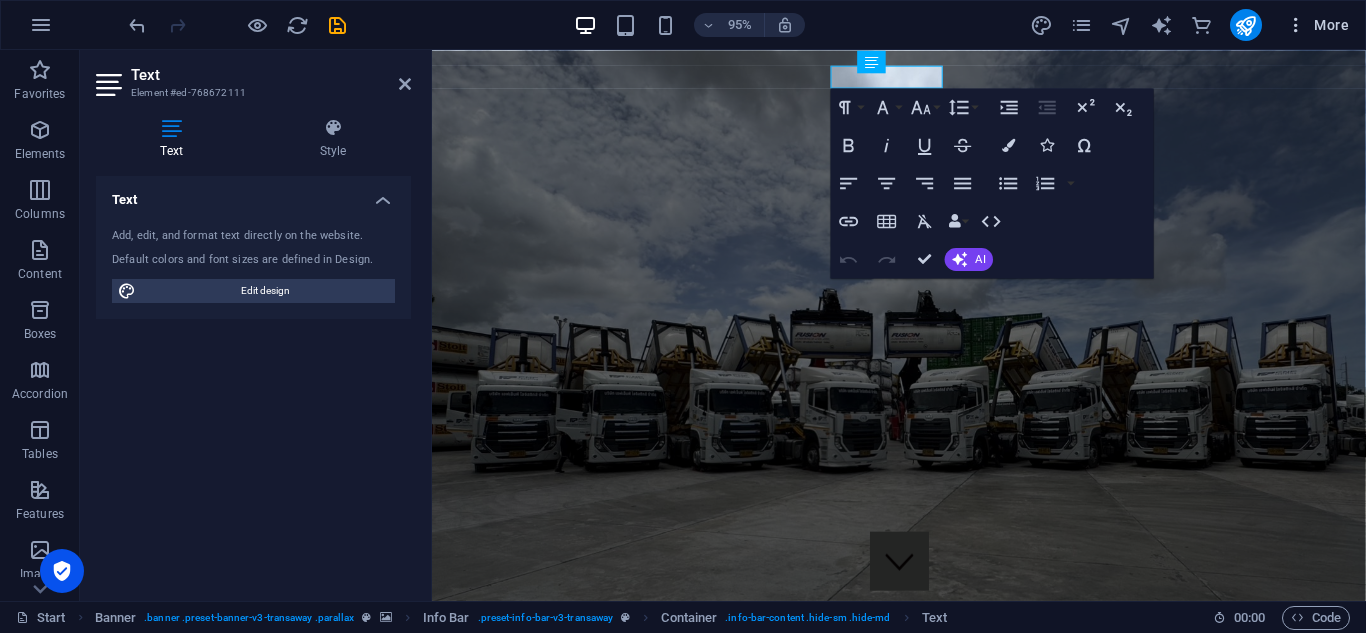 click on "More" at bounding box center (1317, 25) 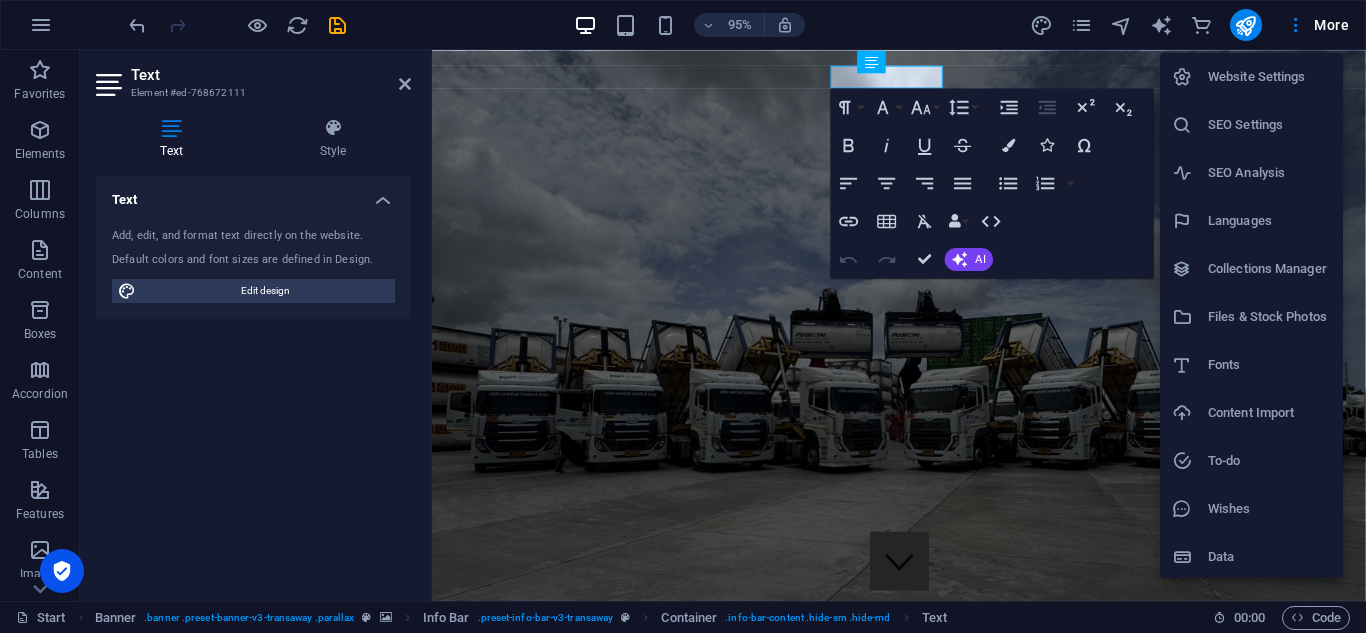 click on "Website Settings" at bounding box center (1269, 77) 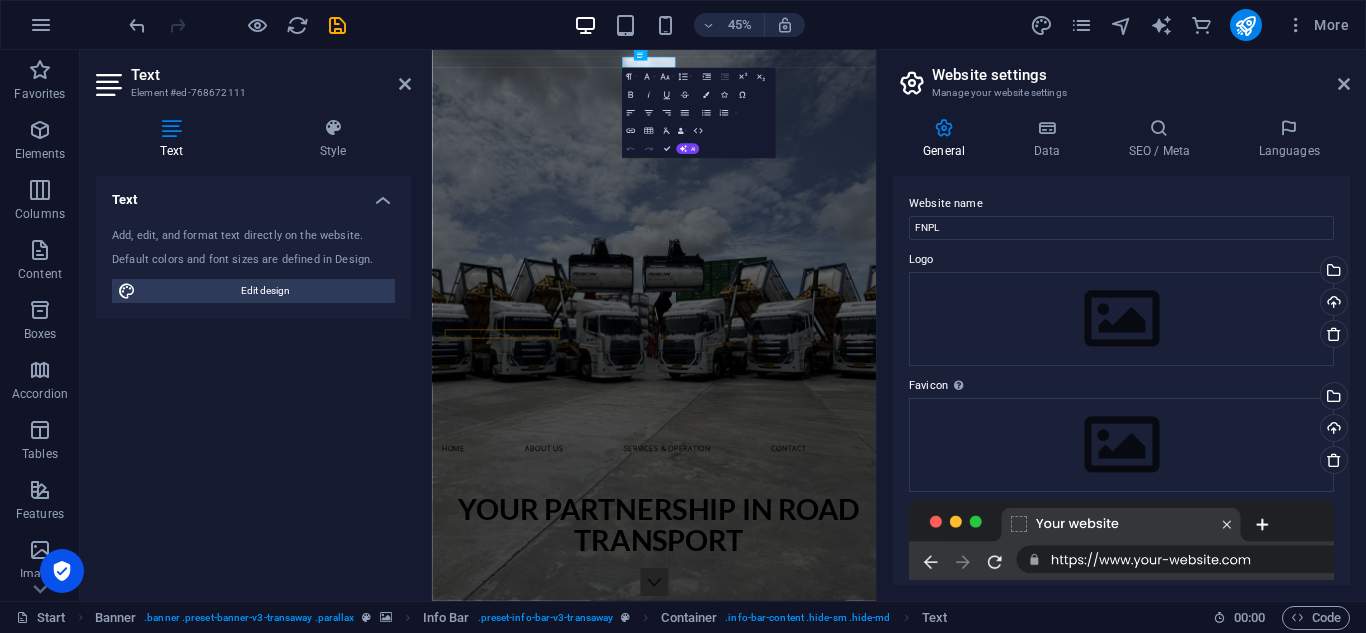 scroll, scrollTop: 273, scrollLeft: 0, axis: vertical 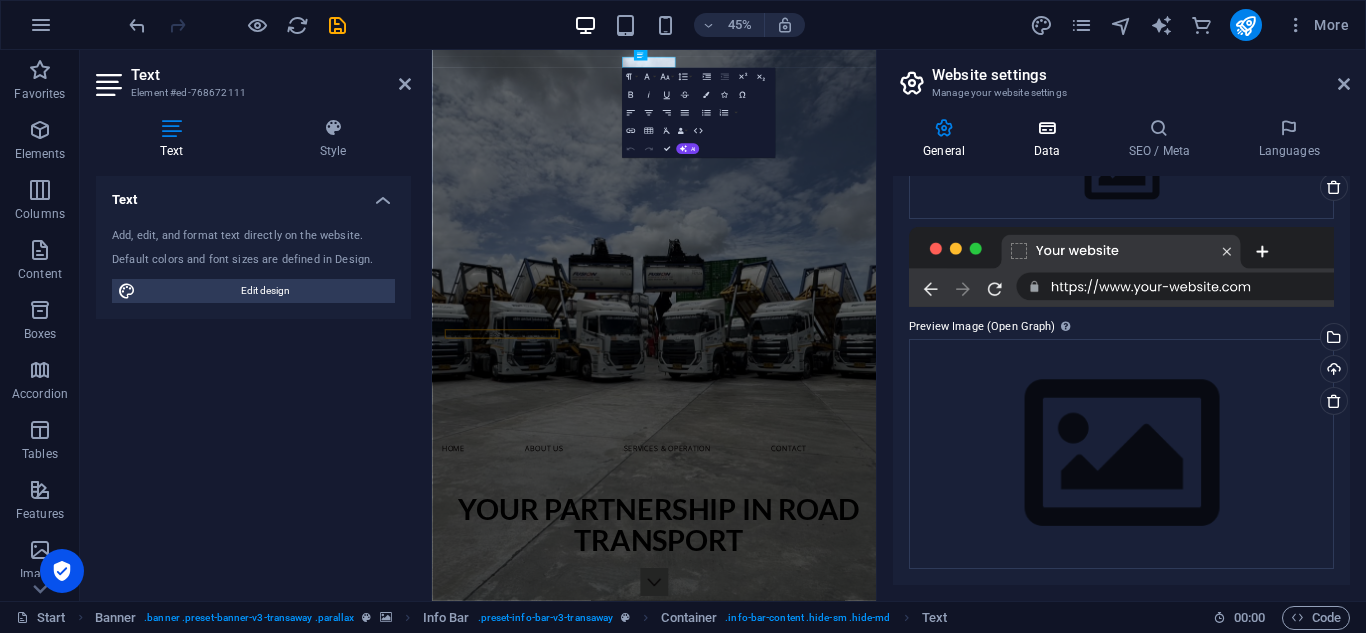 click on "Data" at bounding box center (1050, 139) 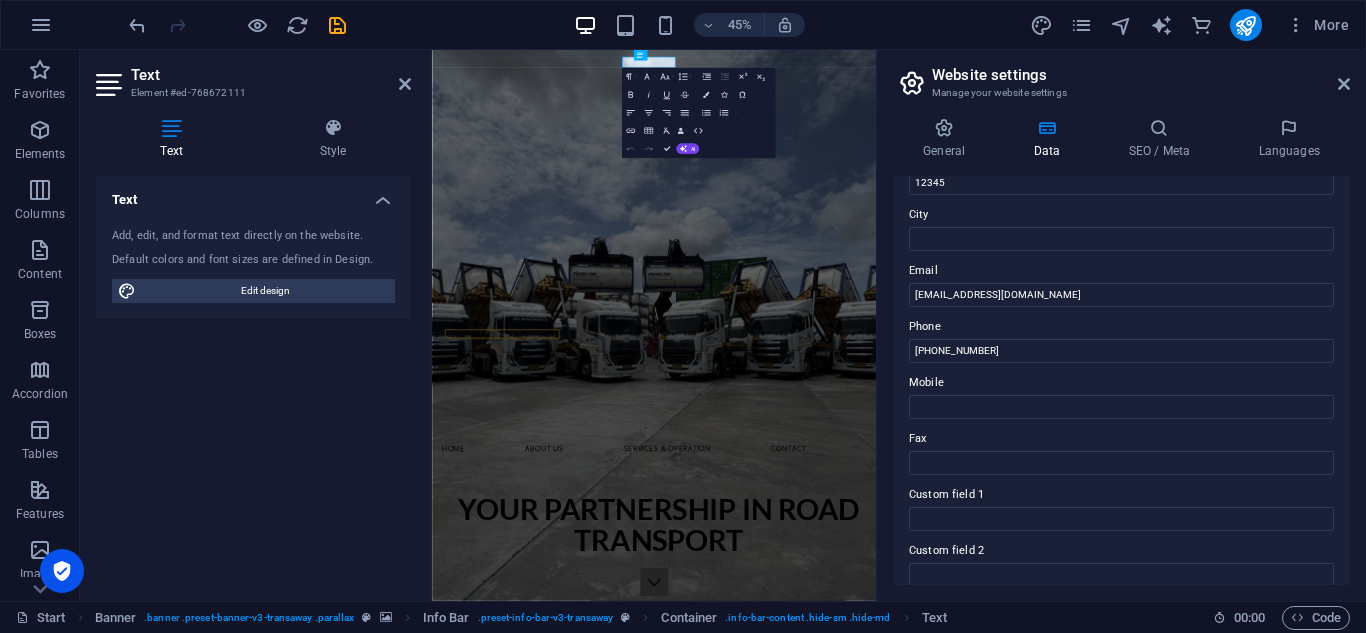 scroll, scrollTop: 311, scrollLeft: 0, axis: vertical 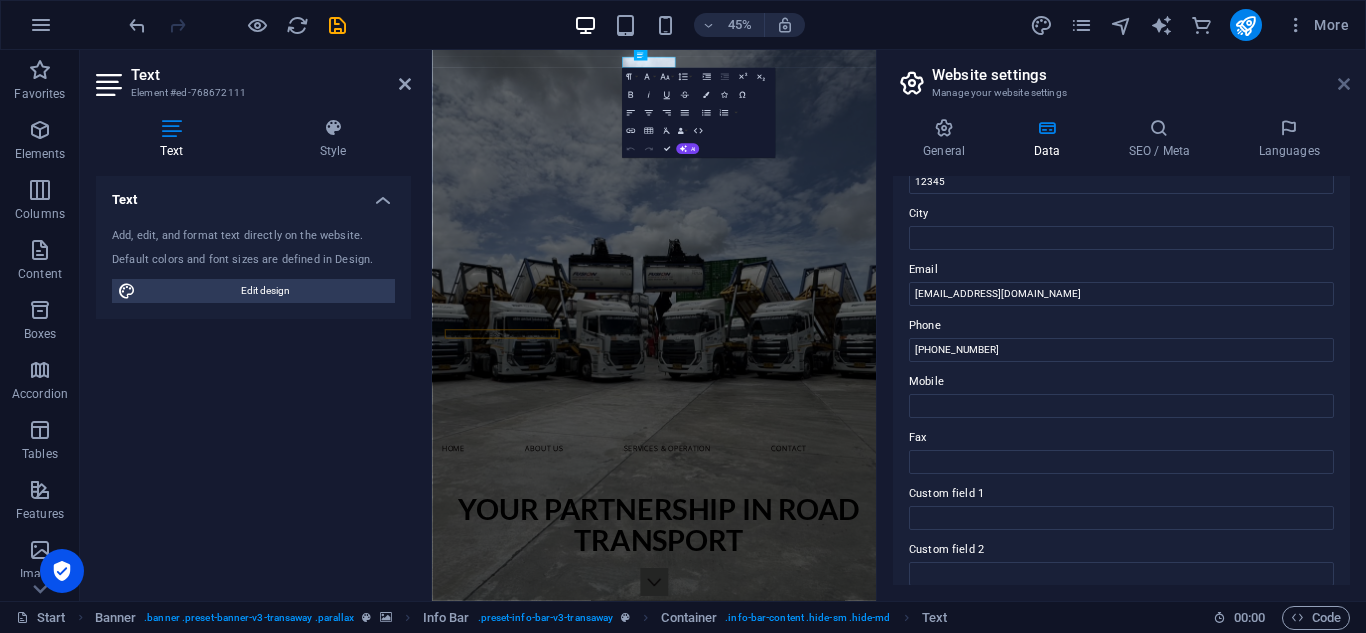 click at bounding box center [1344, 84] 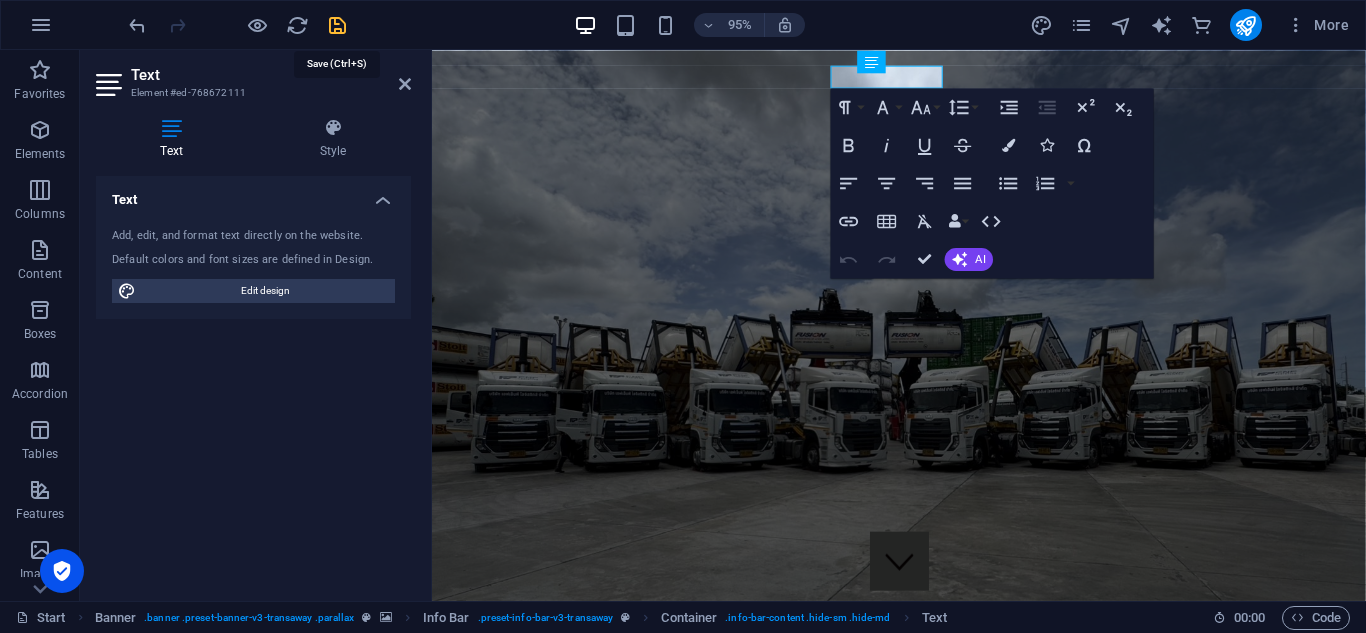 click at bounding box center [337, 25] 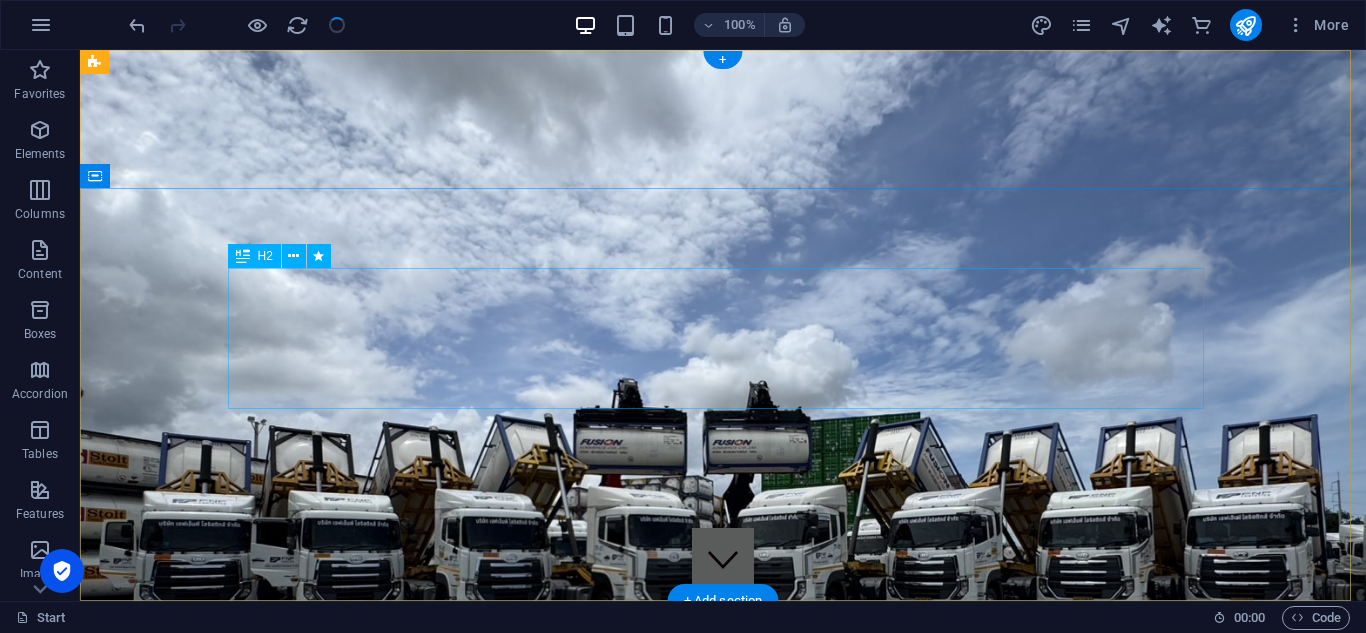 click on "Your Partnership in Road Transport" at bounding box center (808, 1105) 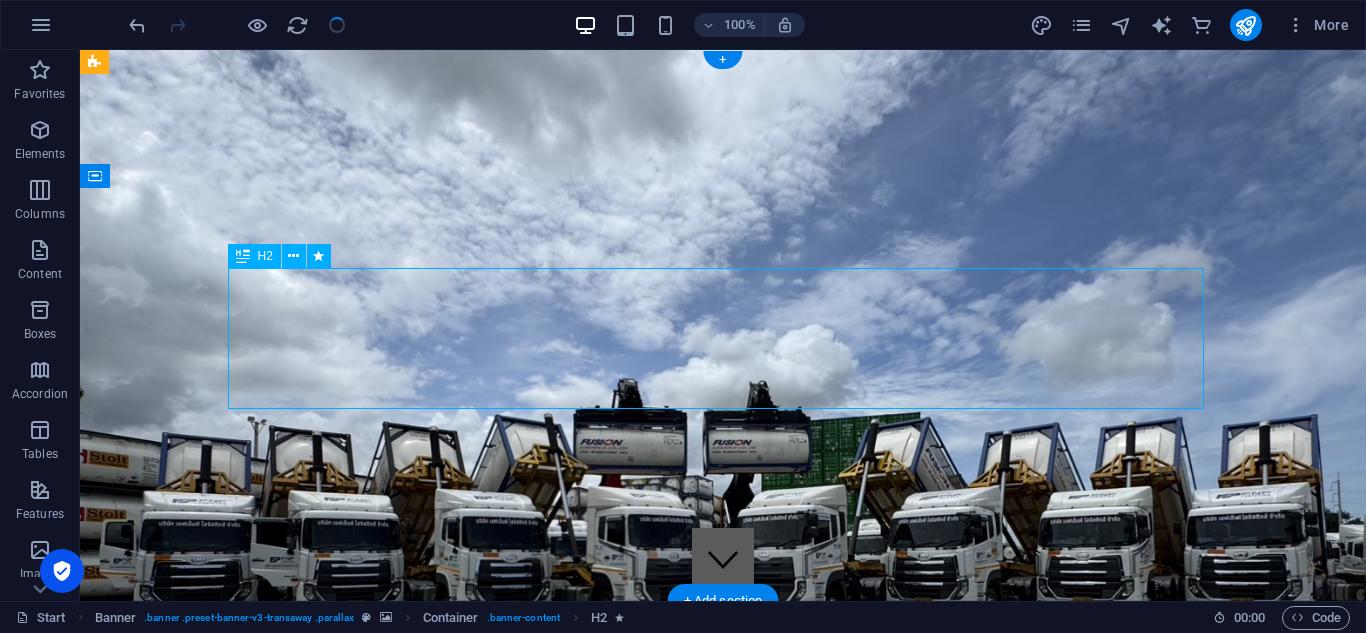 click on "Your Partnership in Road Transport" at bounding box center (808, 1105) 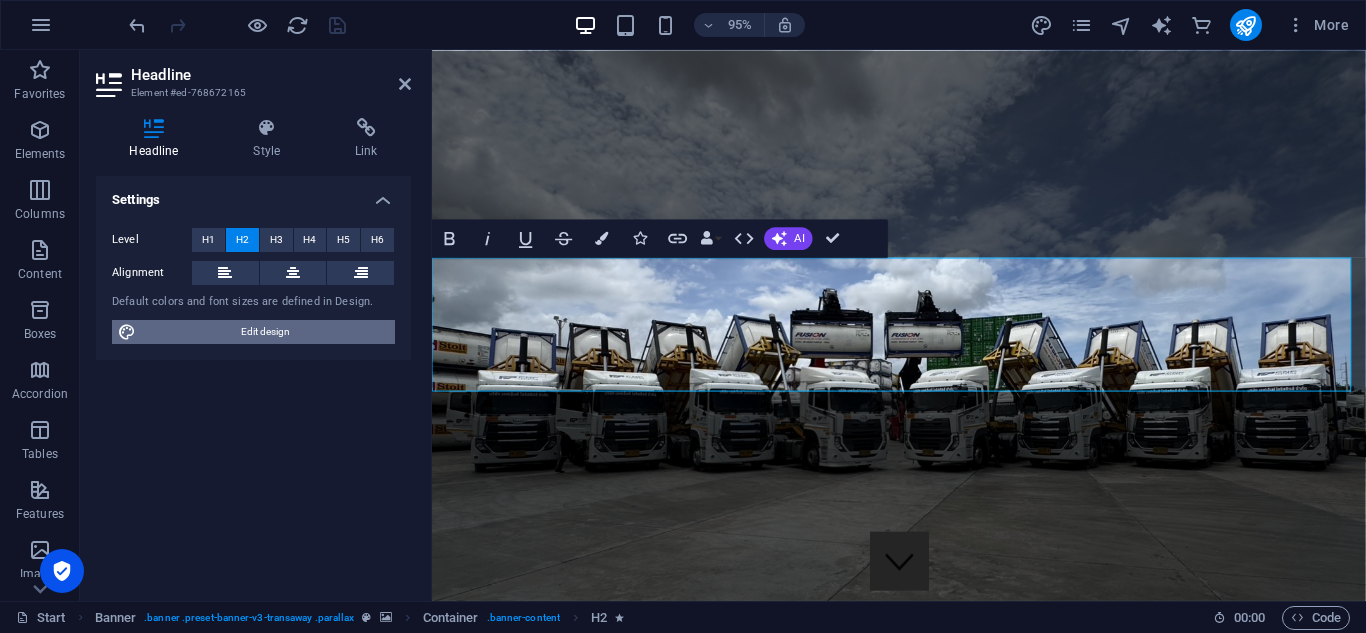 drag, startPoint x: 253, startPoint y: 330, endPoint x: 666, endPoint y: 542, distance: 464.23376 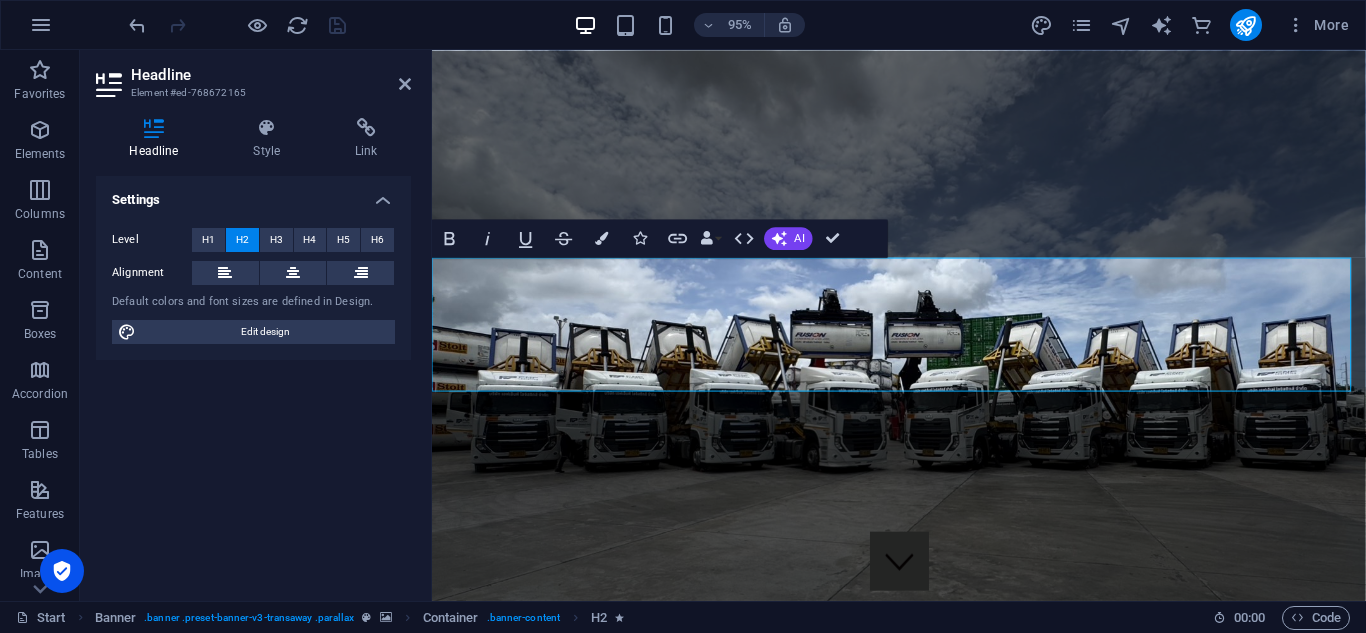 select on "px" 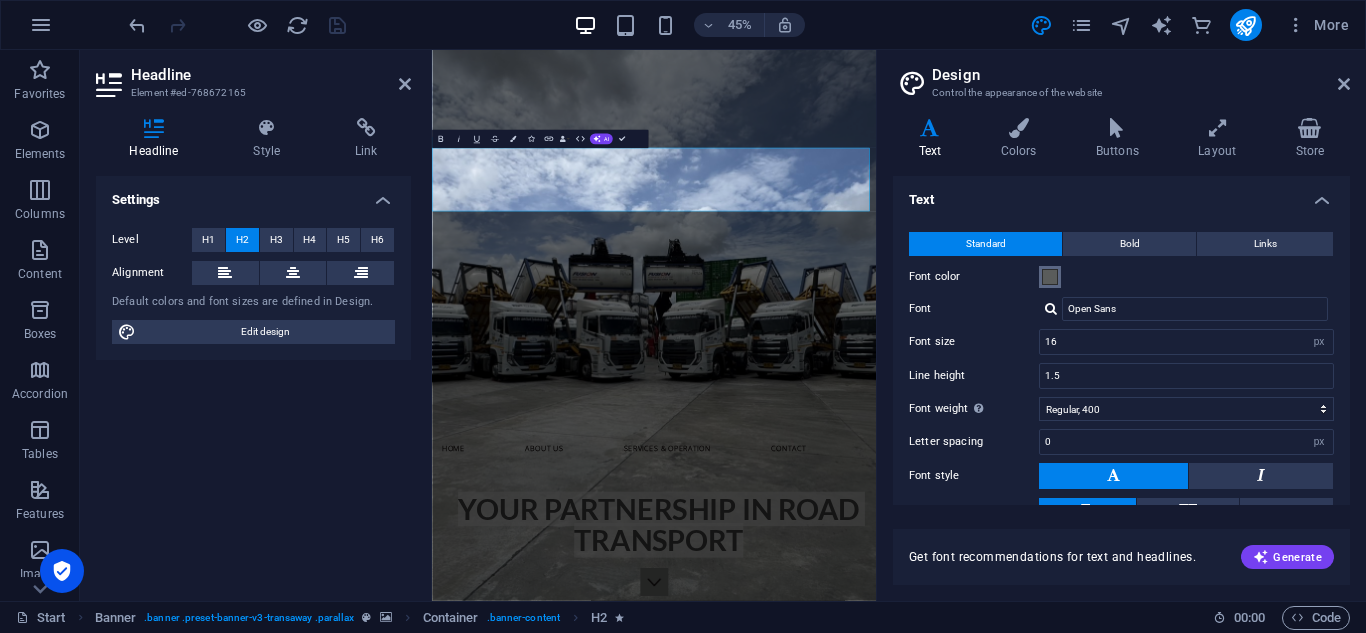 click at bounding box center [1050, 277] 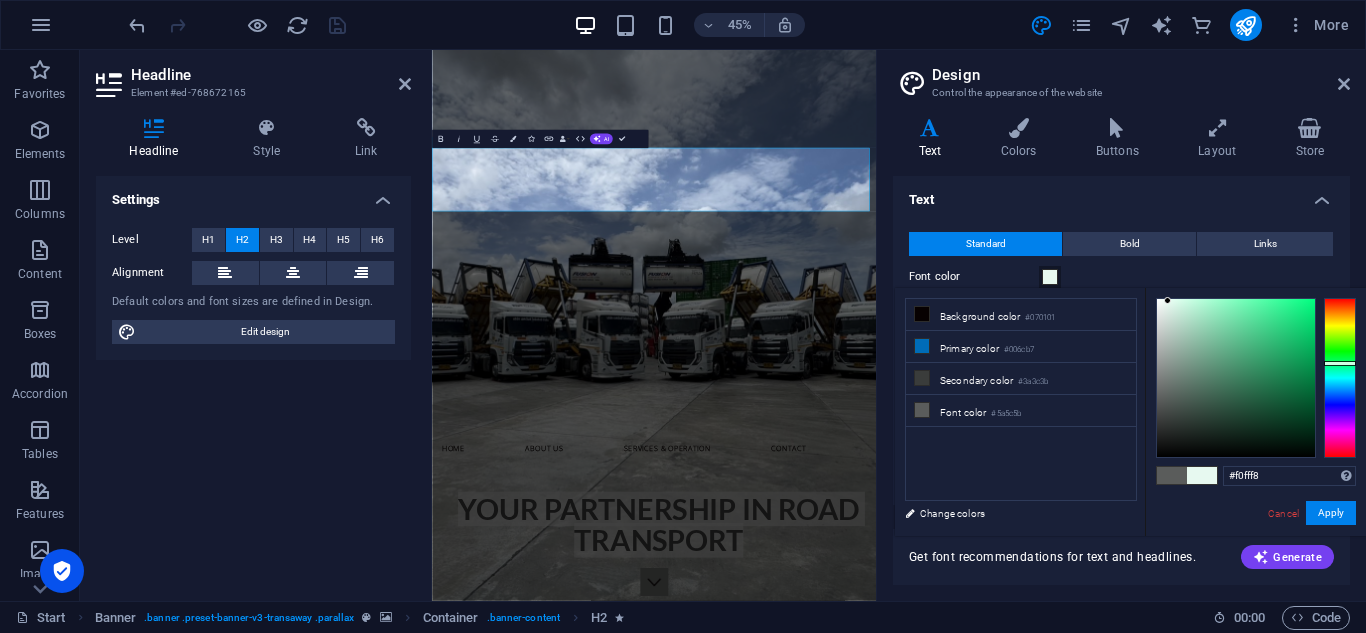 type on "#f2fff9" 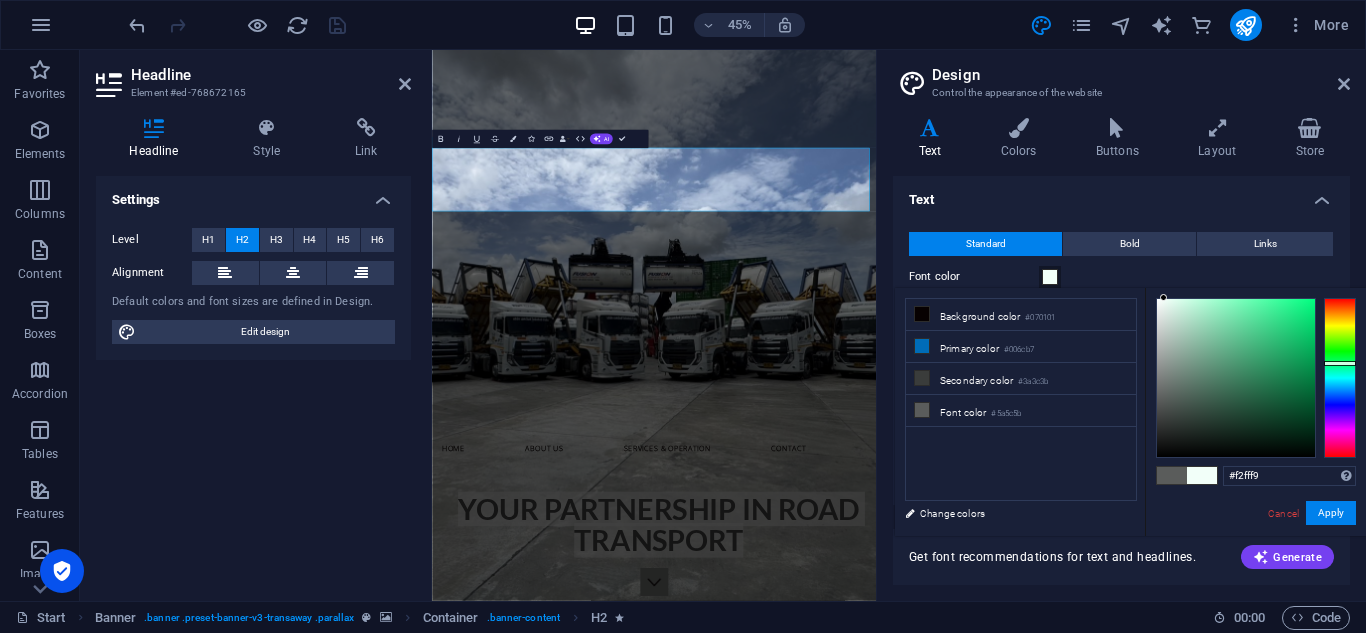 drag, startPoint x: 1158, startPoint y: 393, endPoint x: 1164, endPoint y: 293, distance: 100.17984 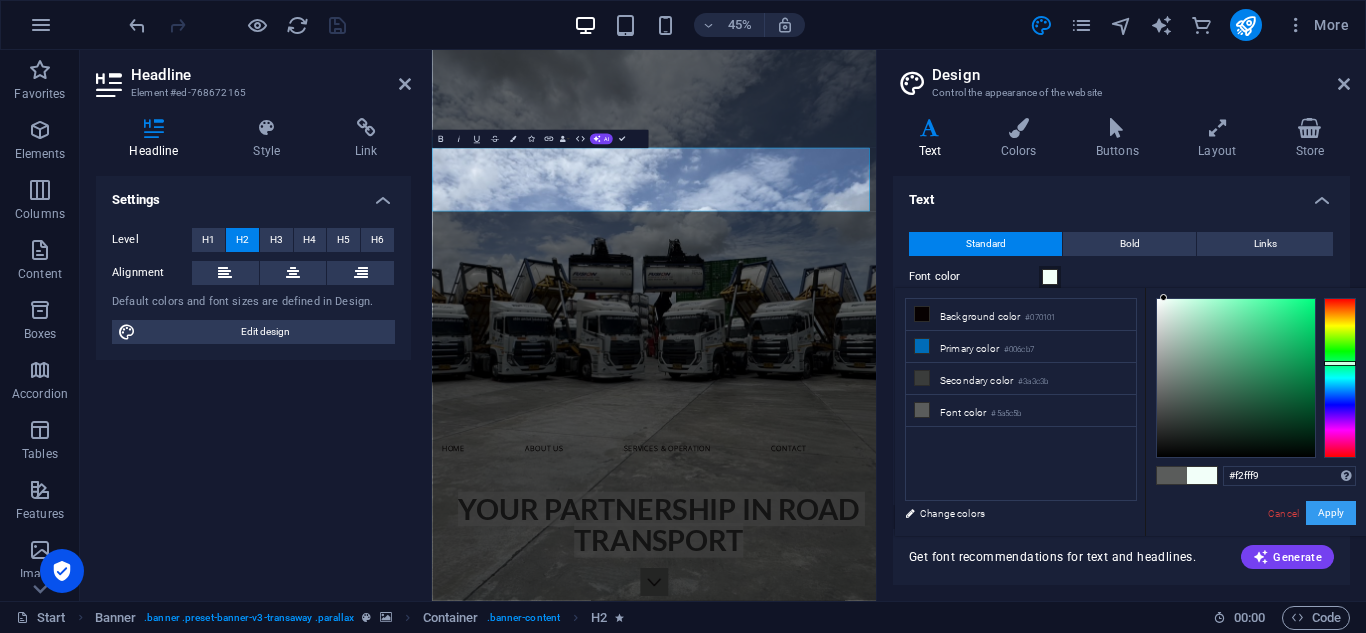 click on "Apply" at bounding box center [1331, 513] 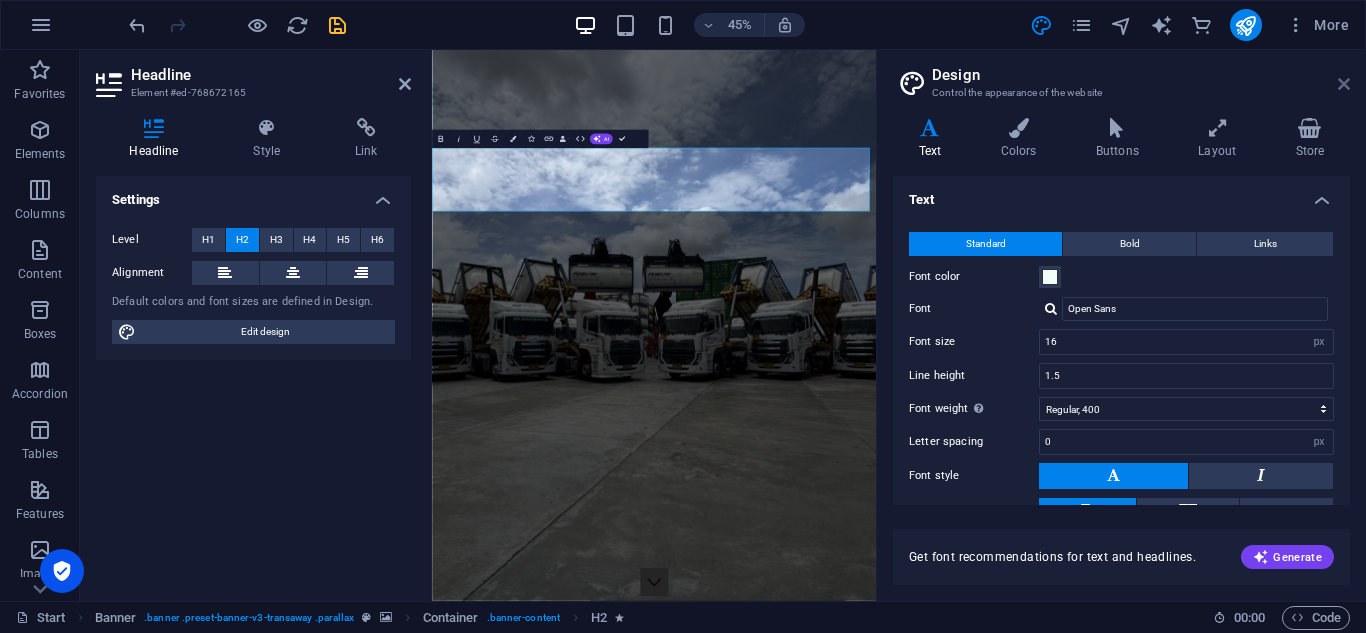 click at bounding box center (1344, 84) 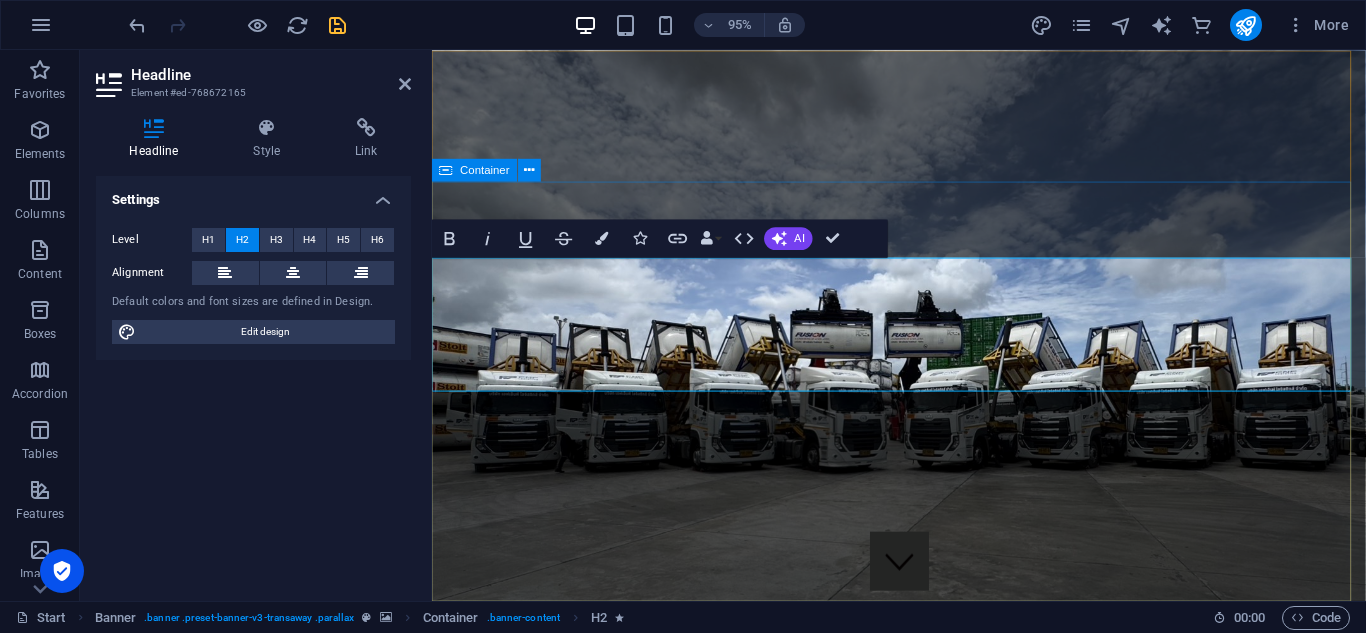 click on "Your Partnership in Road Transport" at bounding box center (923, 1708) 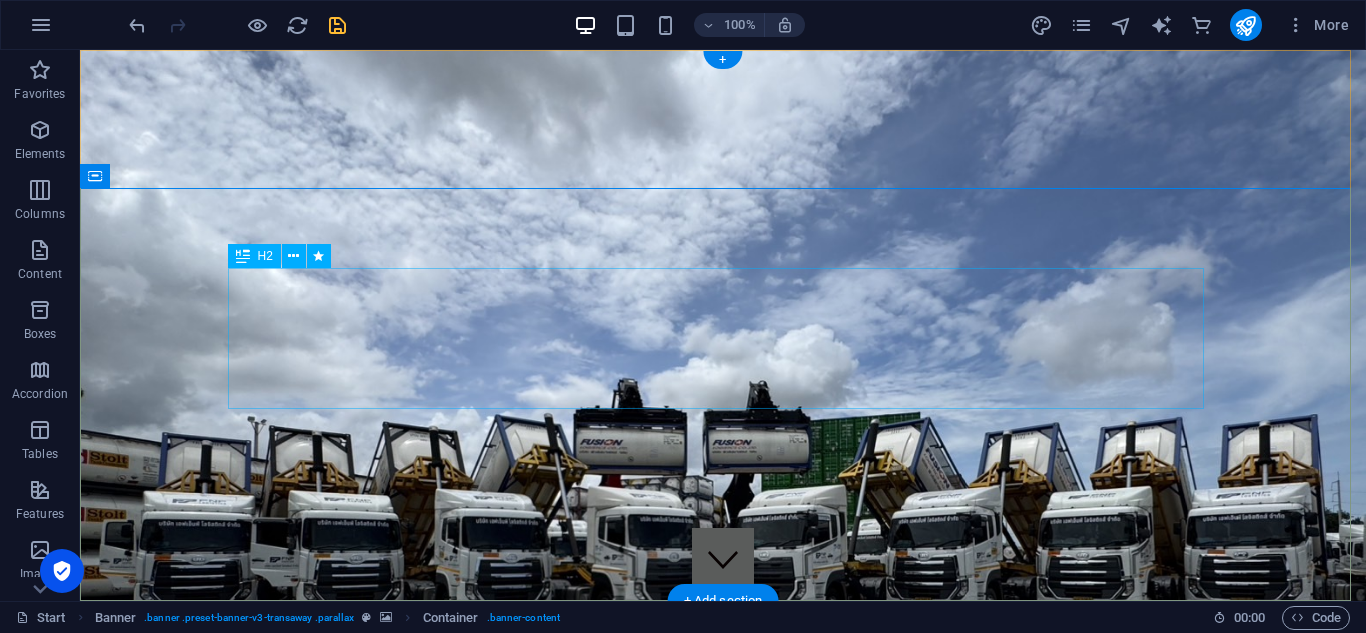 click on "Your Partnership in Road Transport" at bounding box center (808, 1778) 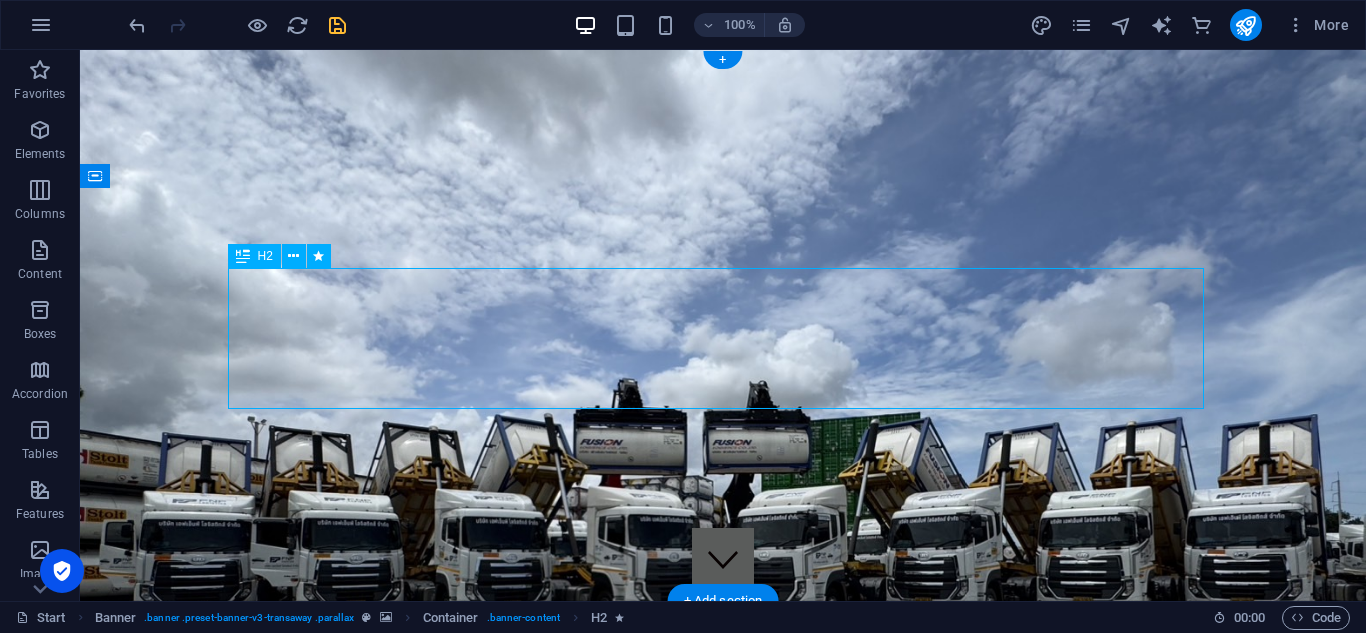 click on "Your Partnership in Road Transport" at bounding box center (808, 1778) 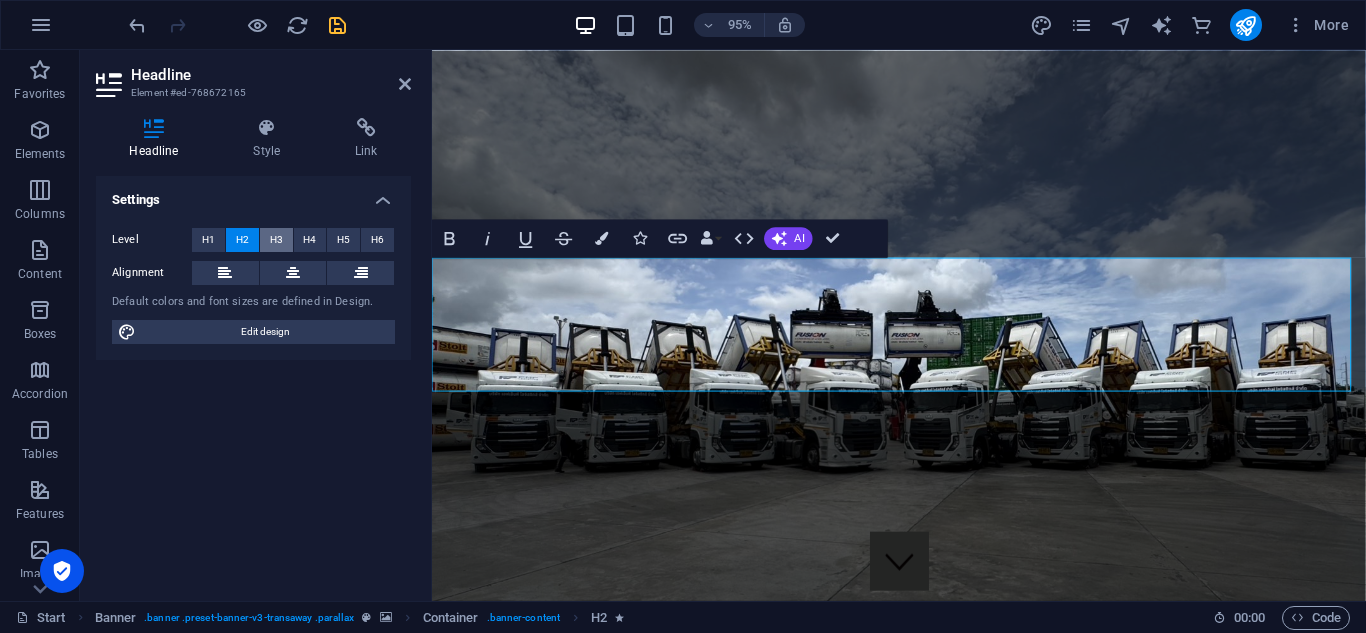 click on "H3" at bounding box center (276, 240) 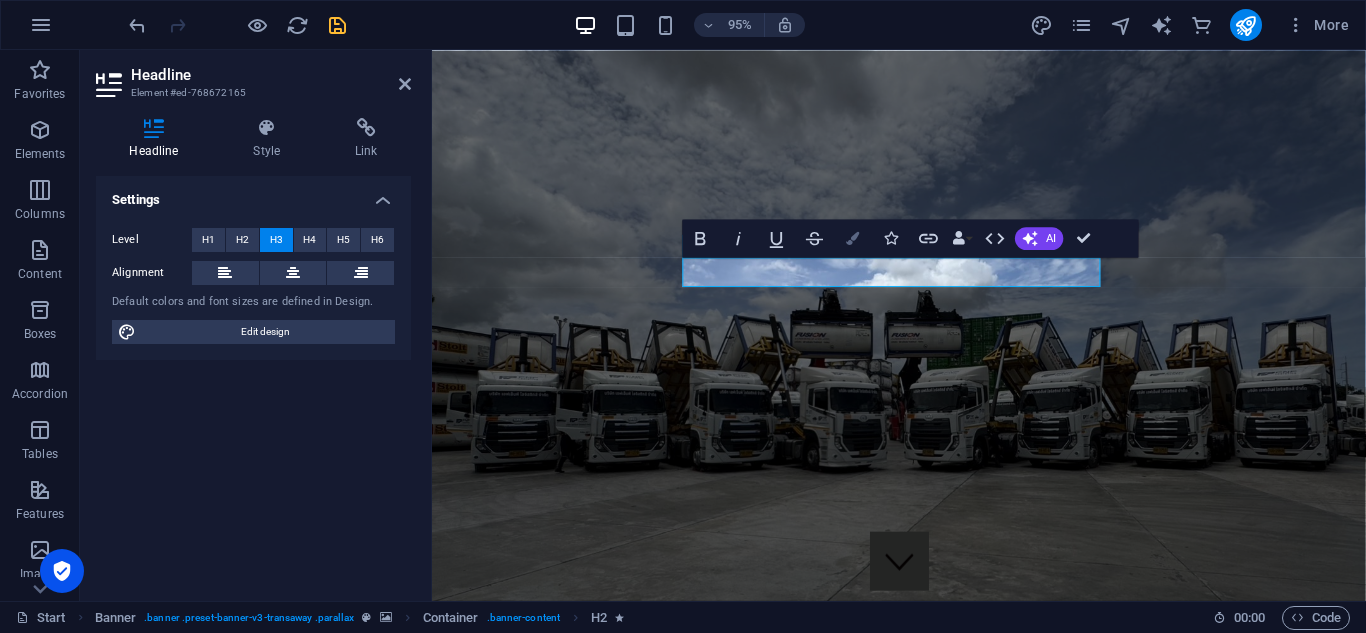 click at bounding box center (853, 237) 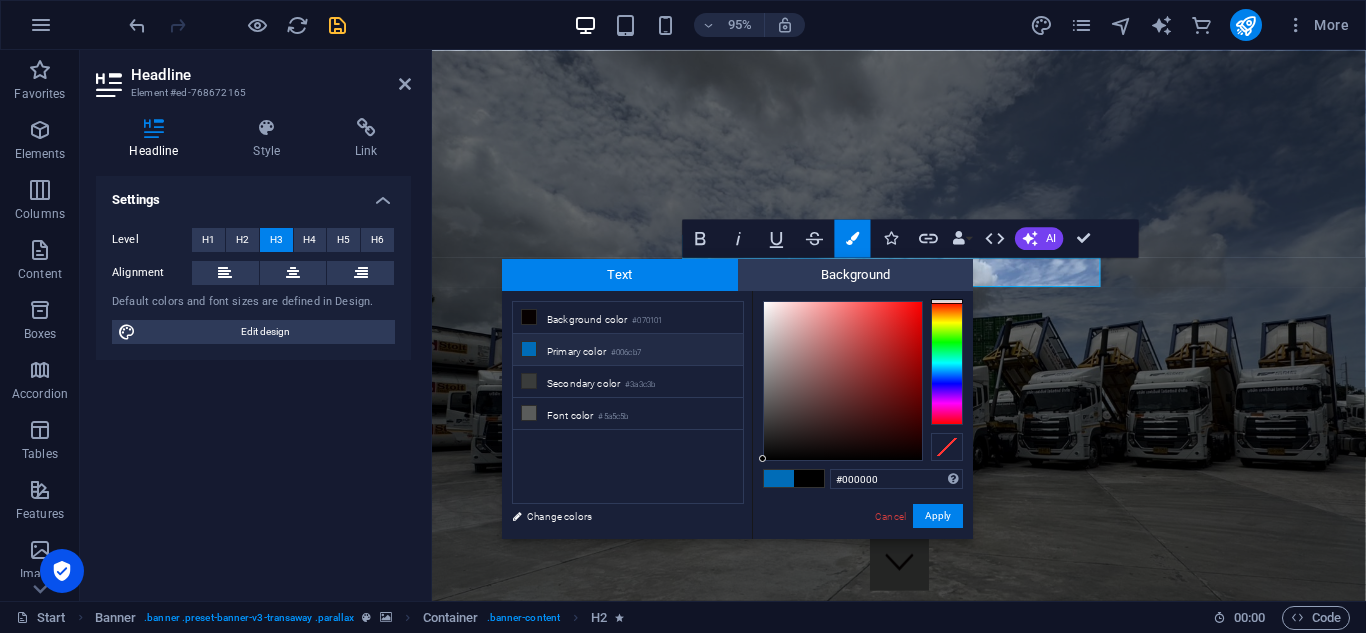 drag, startPoint x: 760, startPoint y: 453, endPoint x: 770, endPoint y: 320, distance: 133.37541 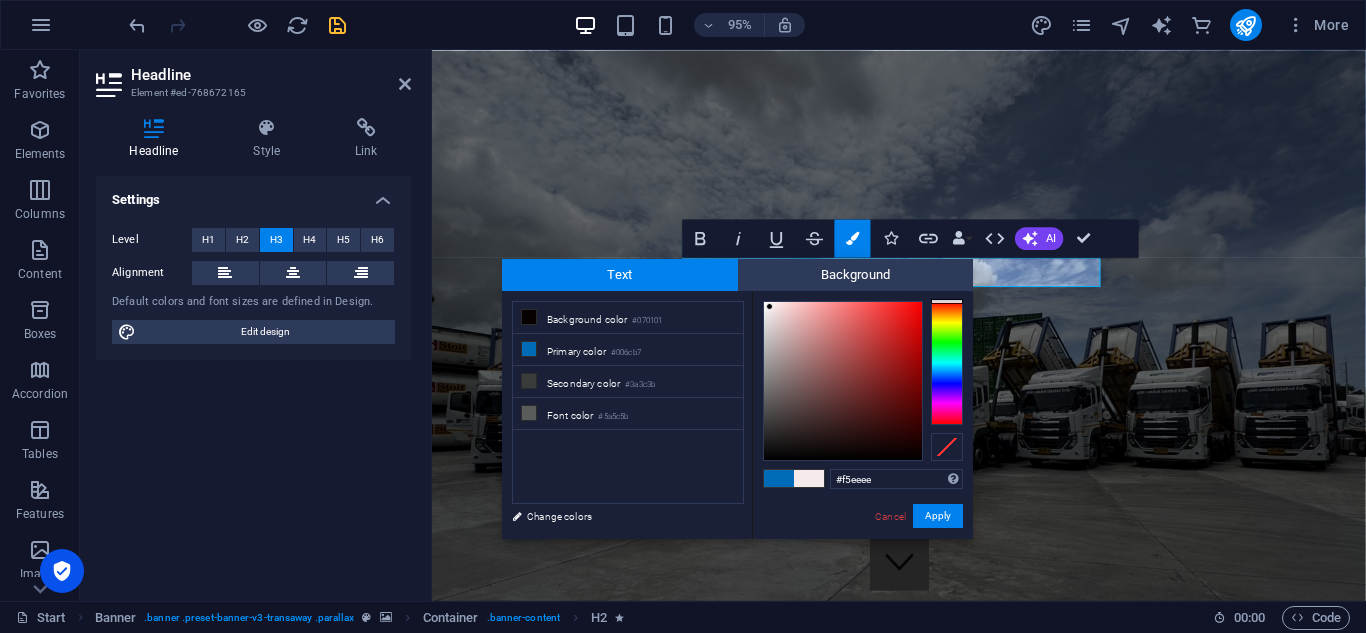 click at bounding box center [843, 381] 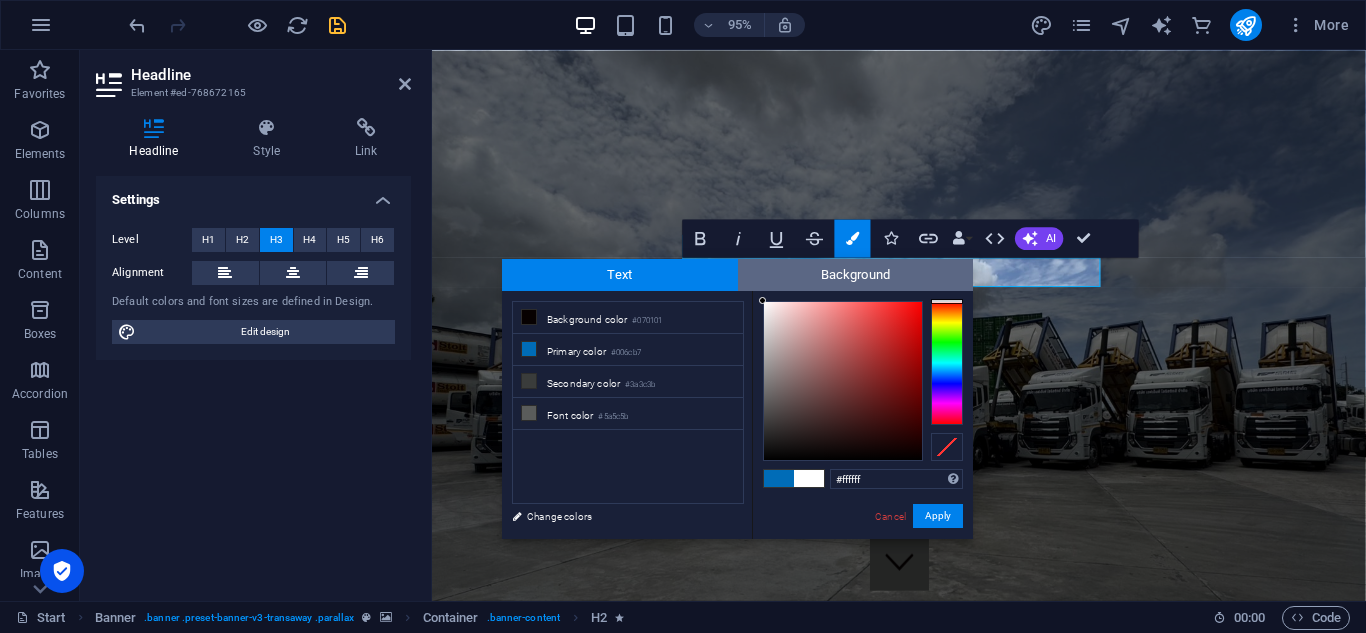 drag, startPoint x: 768, startPoint y: 307, endPoint x: 754, endPoint y: 285, distance: 26.076809 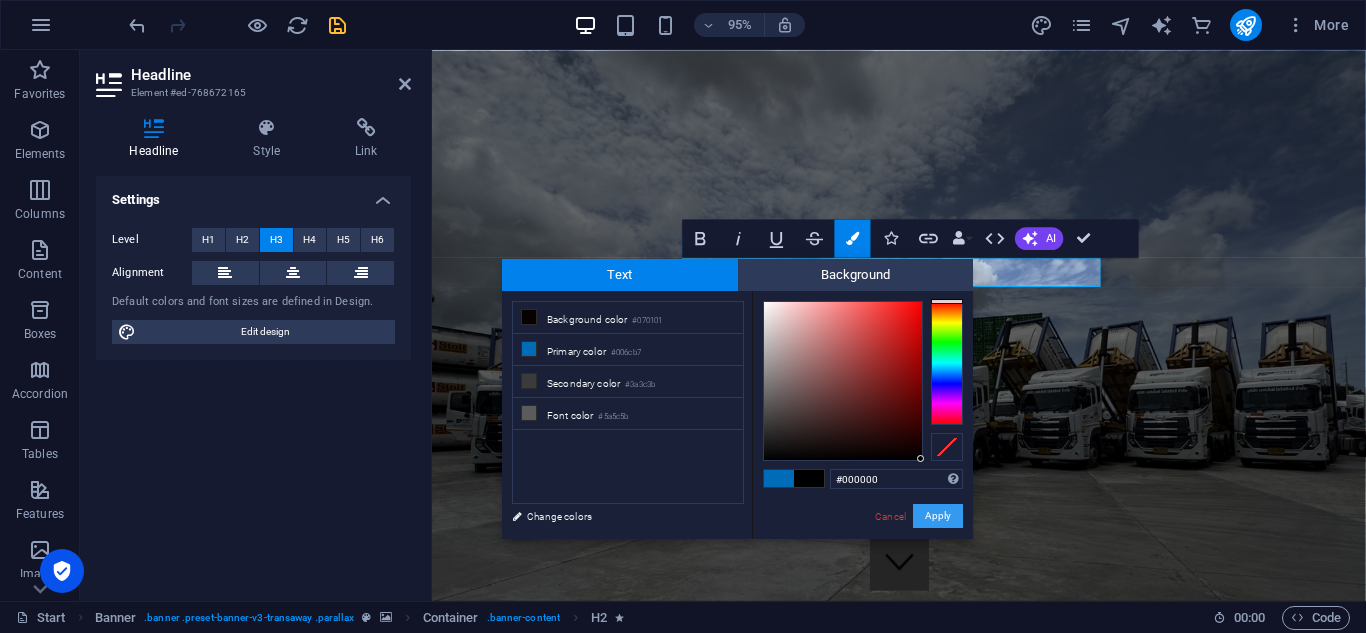 click on "Apply" at bounding box center [938, 516] 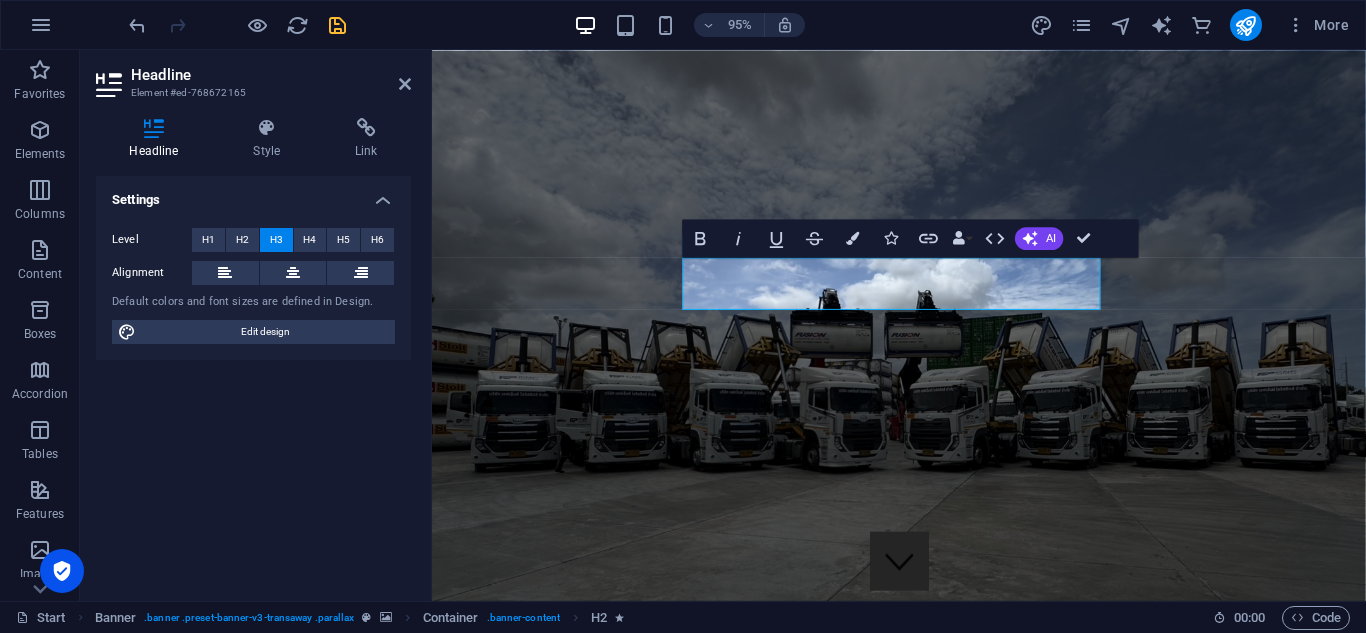 drag, startPoint x: 820, startPoint y: 281, endPoint x: 410, endPoint y: 250, distance: 411.1703 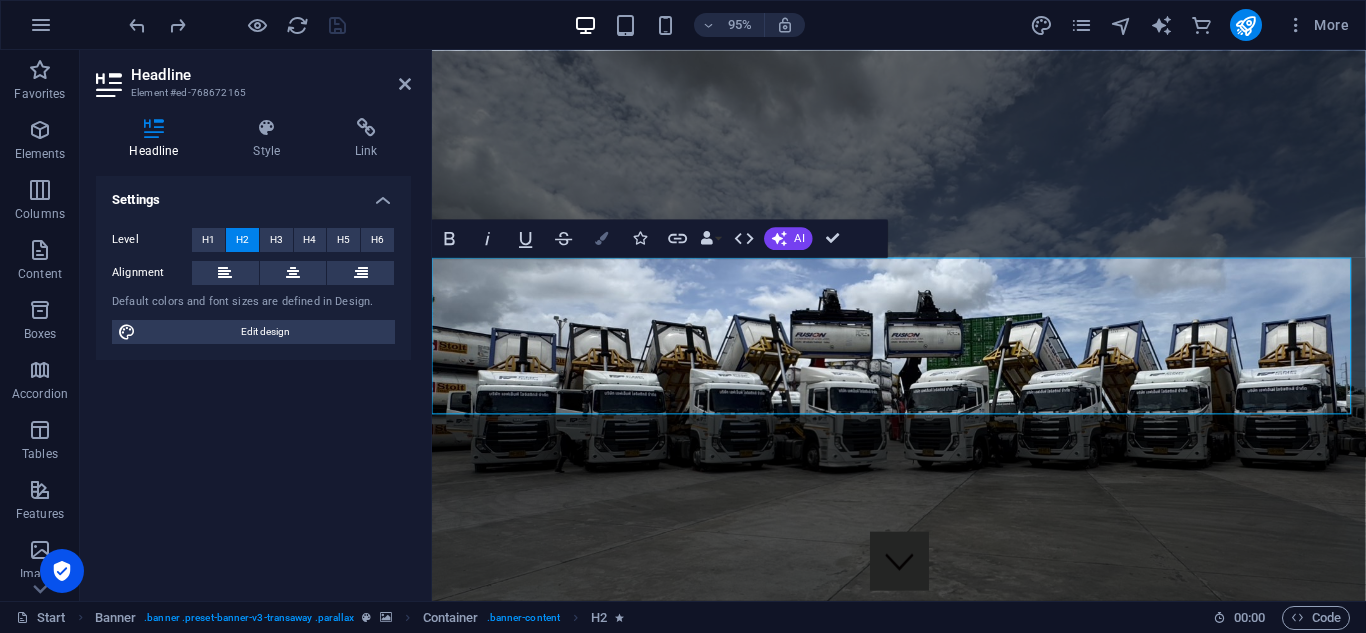 click at bounding box center [601, 237] 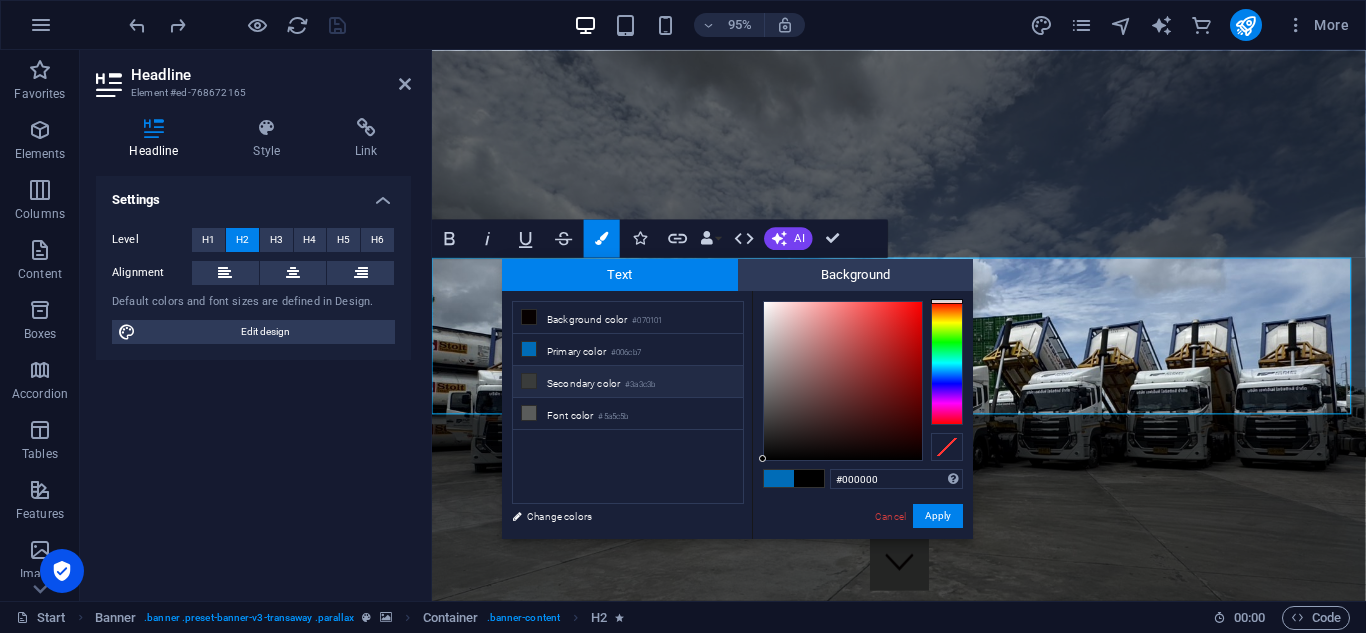 click on "Secondary color
#3a3c3b" at bounding box center (628, 382) 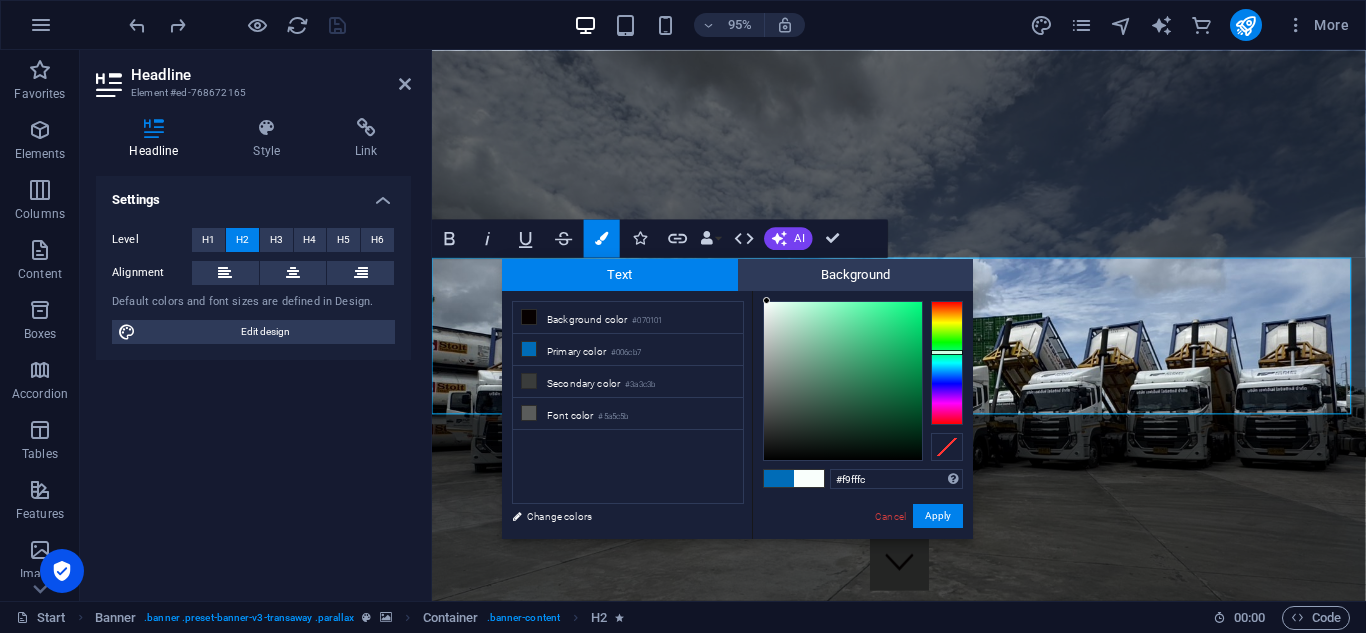 drag, startPoint x: 768, startPoint y: 419, endPoint x: 767, endPoint y: 298, distance: 121.004135 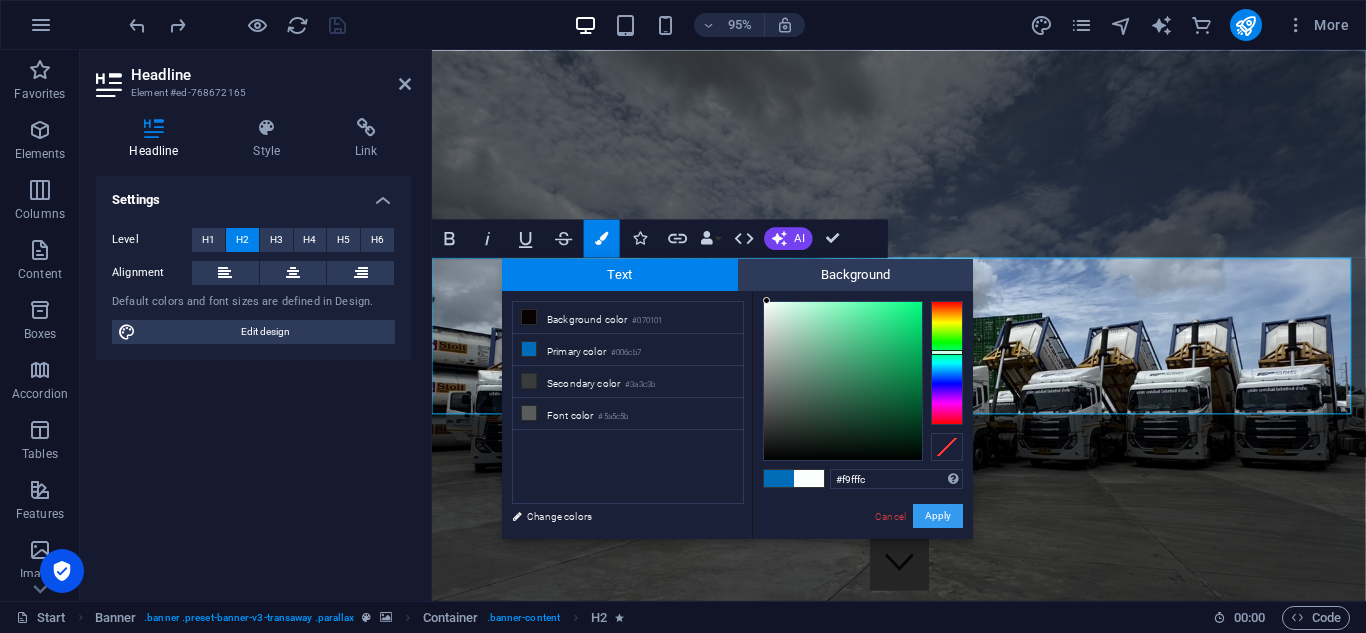 click on "Apply" at bounding box center [938, 516] 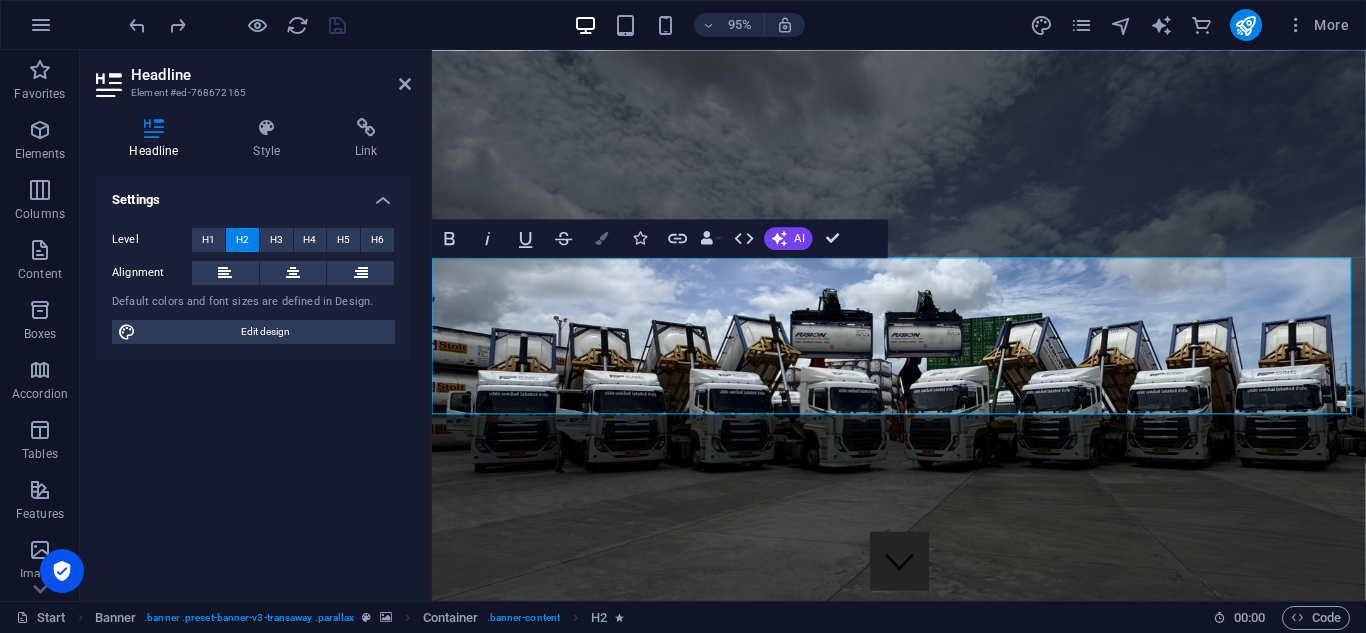 click at bounding box center [601, 237] 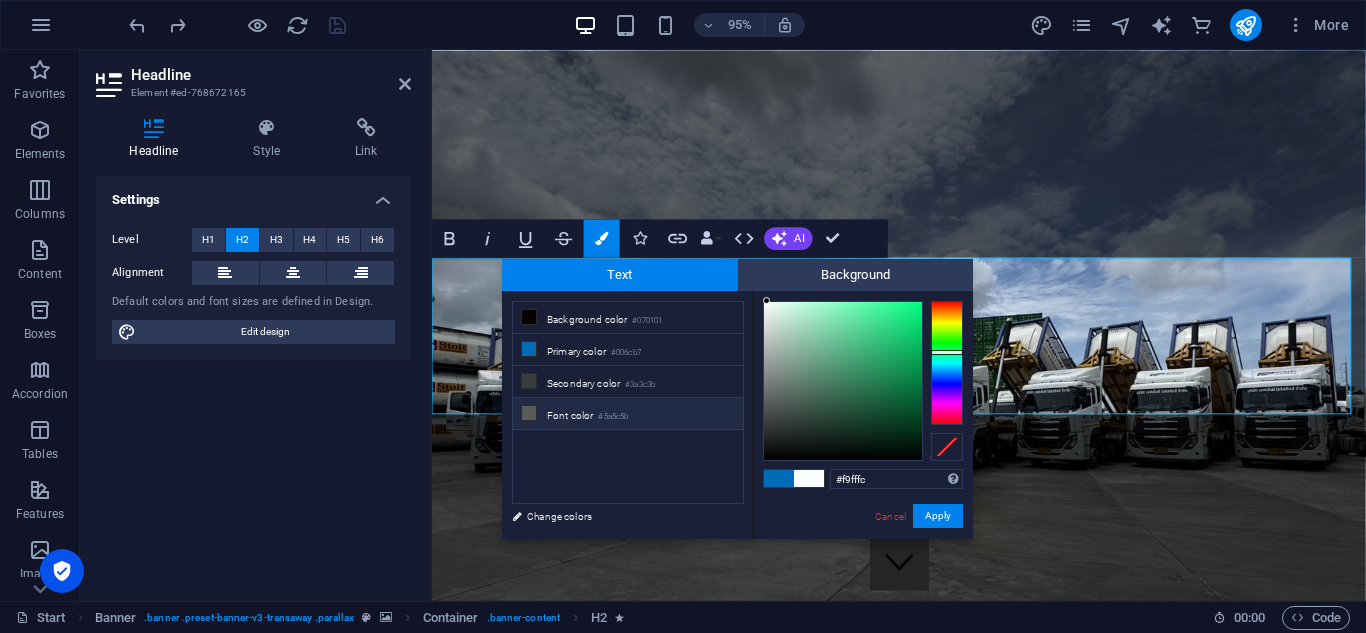 click at bounding box center [529, 413] 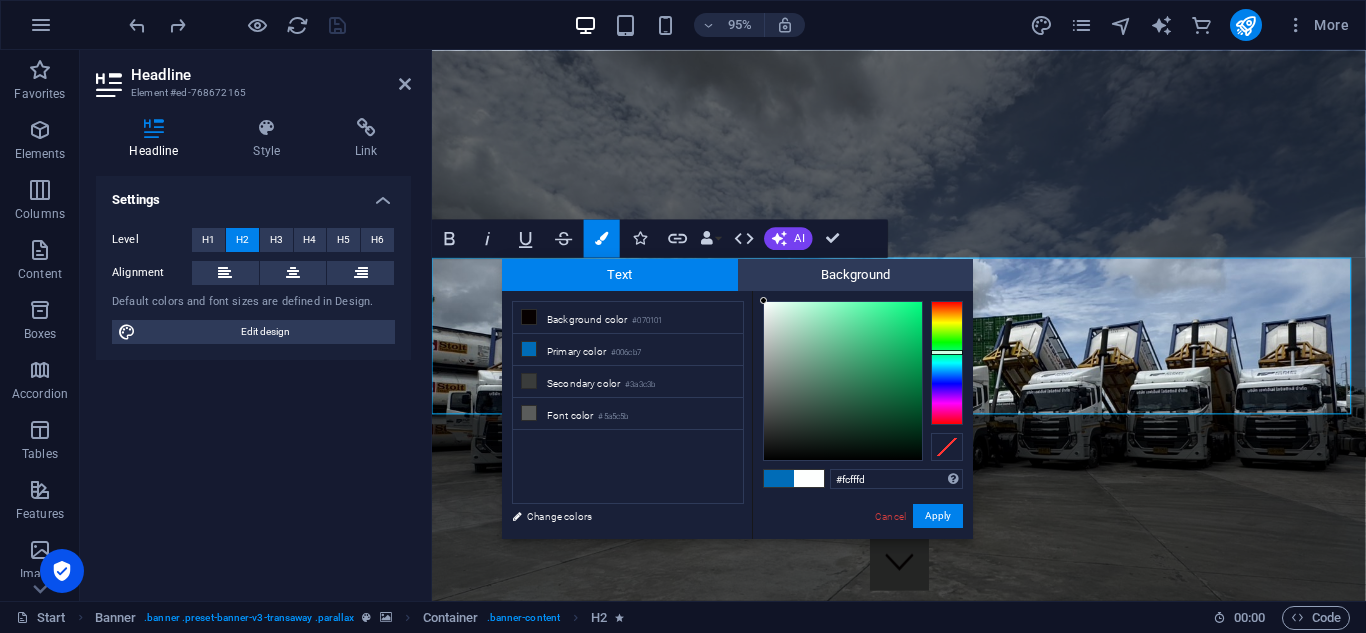drag, startPoint x: 765, startPoint y: 401, endPoint x: 765, endPoint y: 291, distance: 110 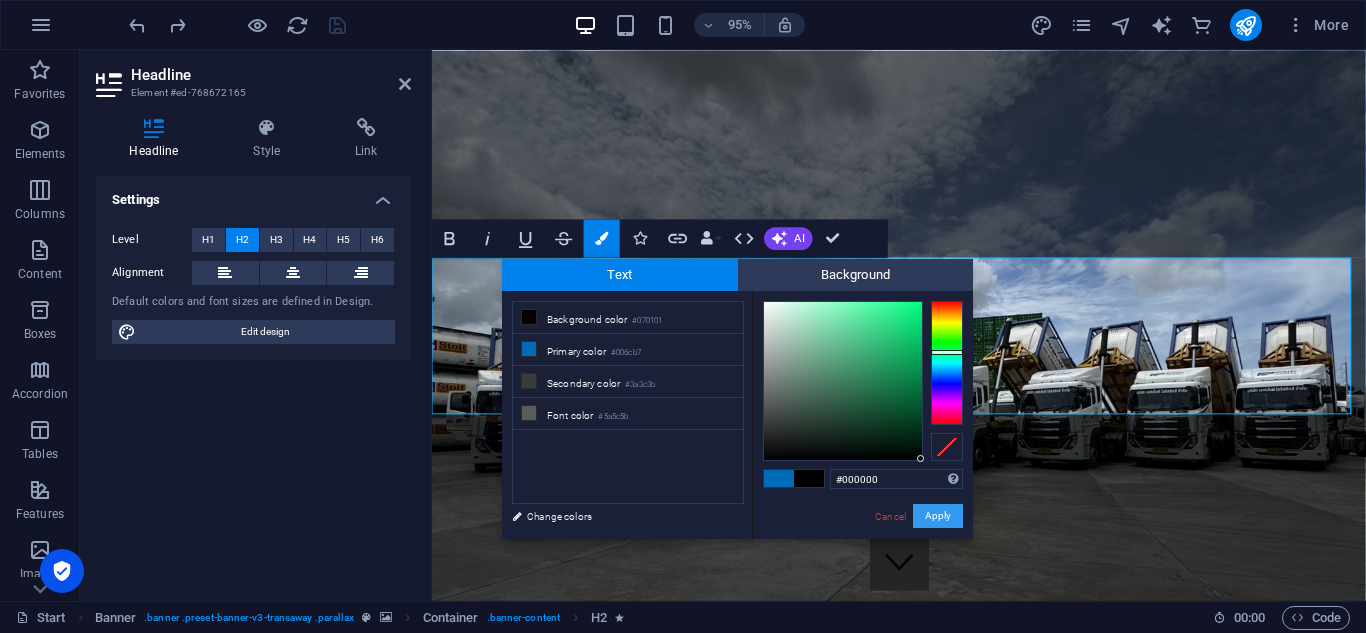 click on "Apply" at bounding box center (938, 516) 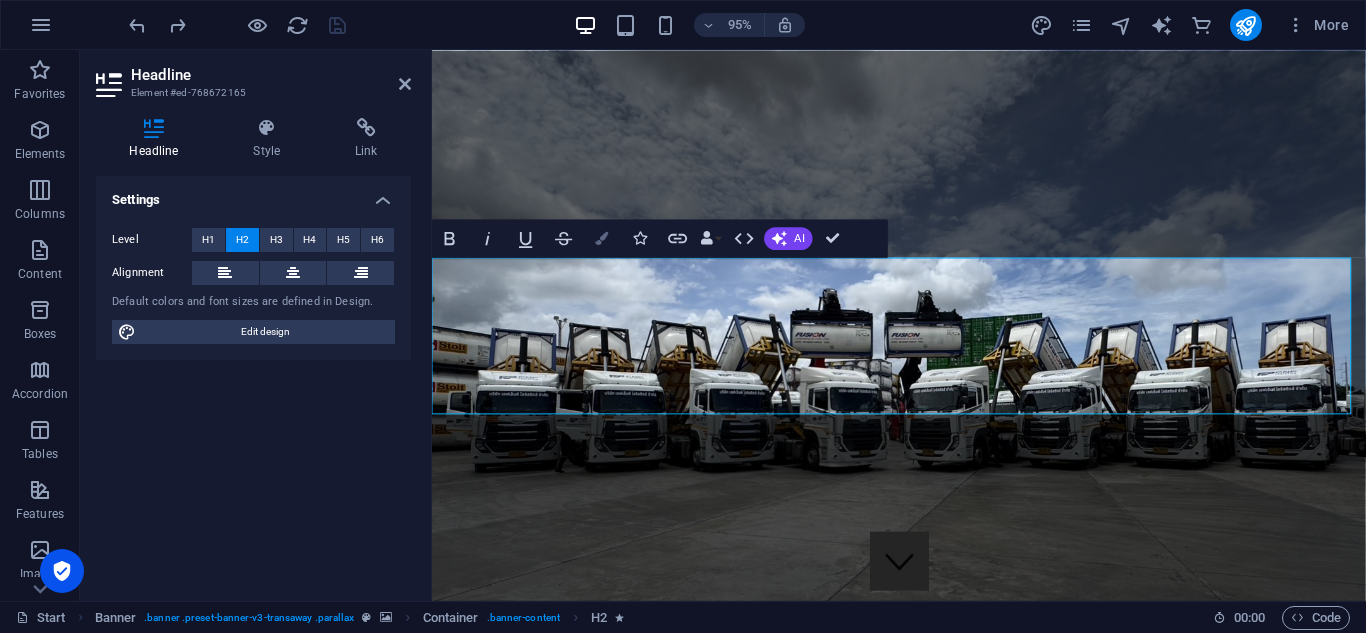 click on "Colors" at bounding box center [602, 238] 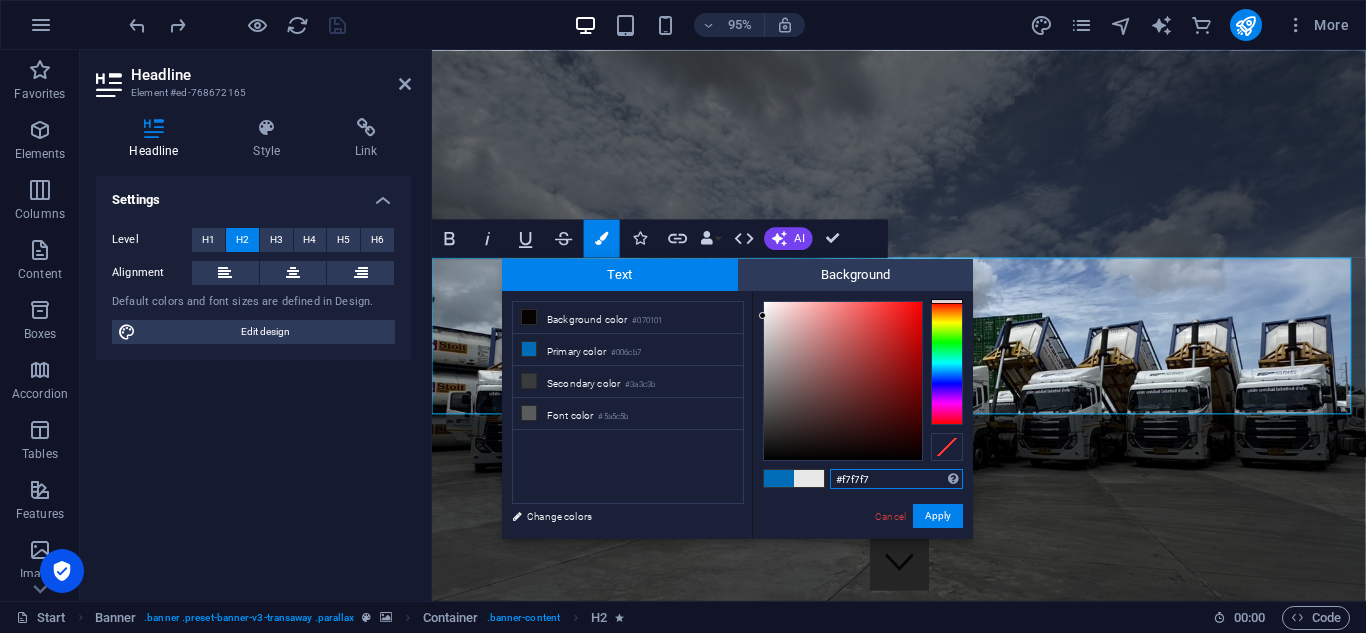 type on "#f9f9f9" 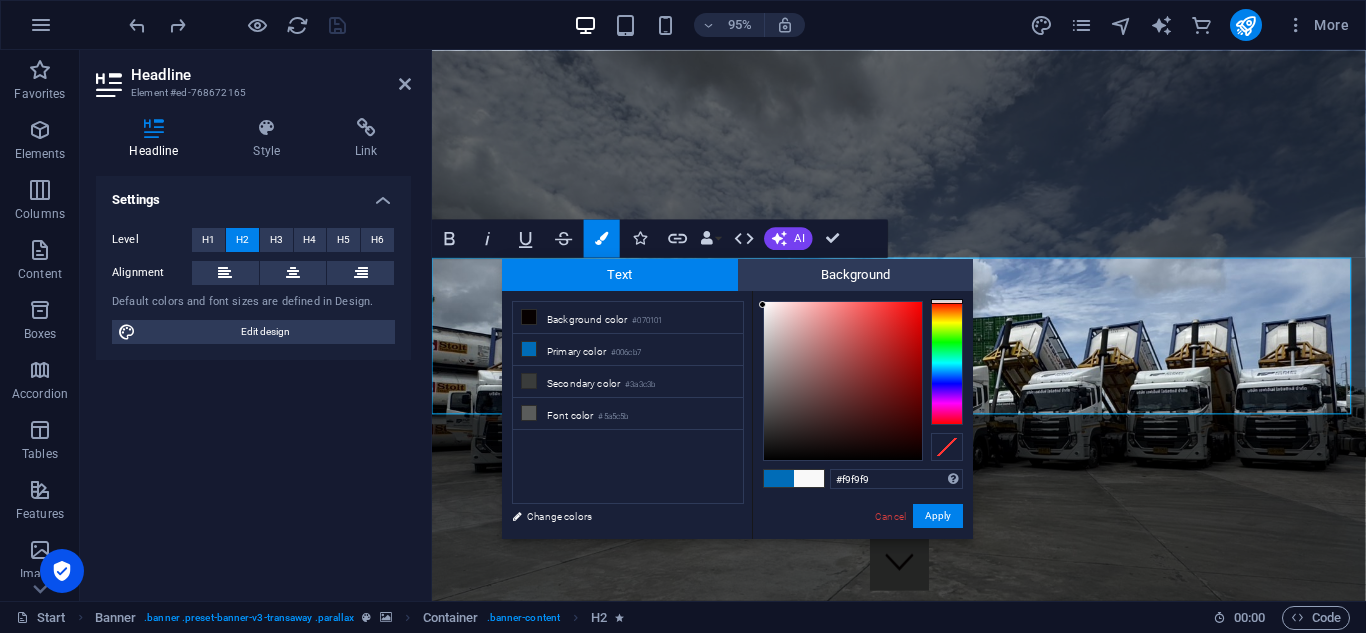 click at bounding box center [762, 304] 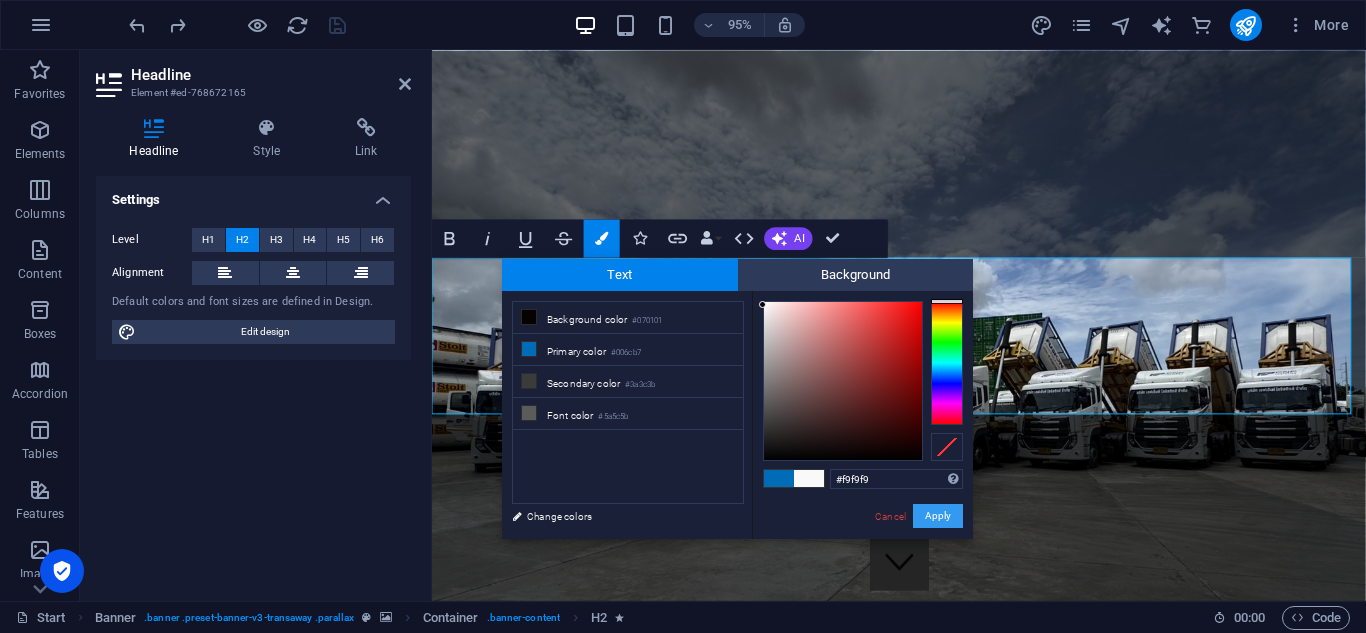 click on "Apply" at bounding box center [938, 516] 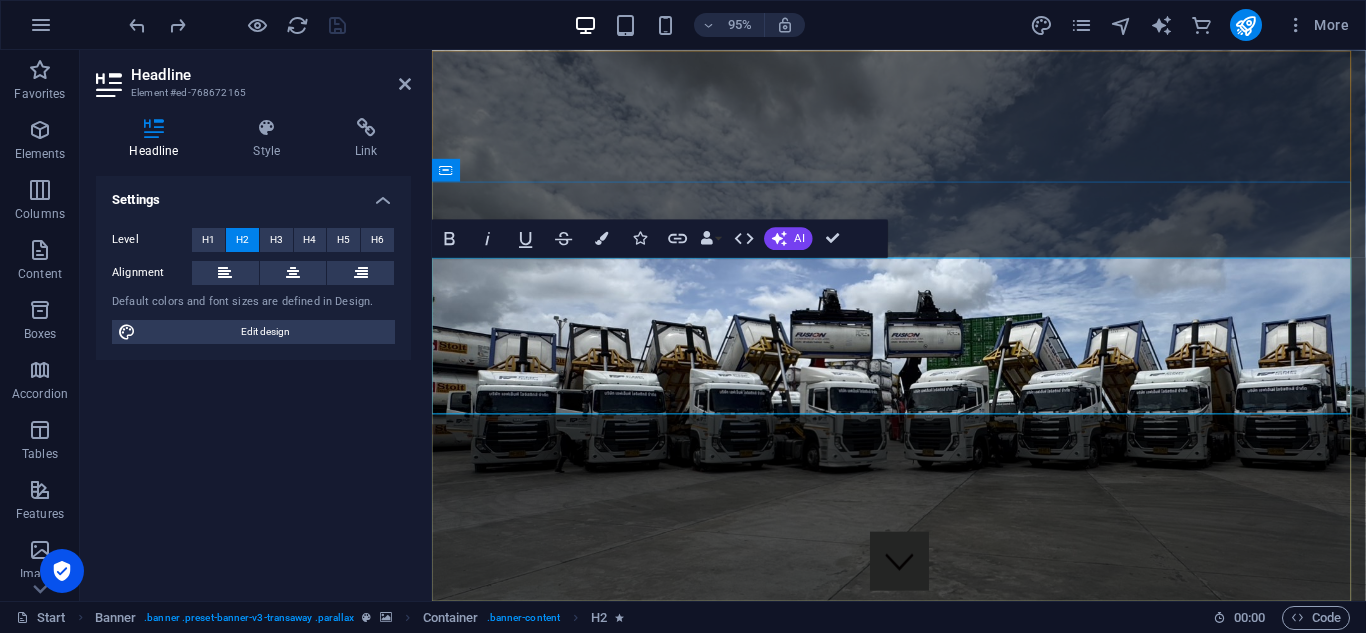 click on "Your Partnership in Road Transport" at bounding box center (933, 1157) 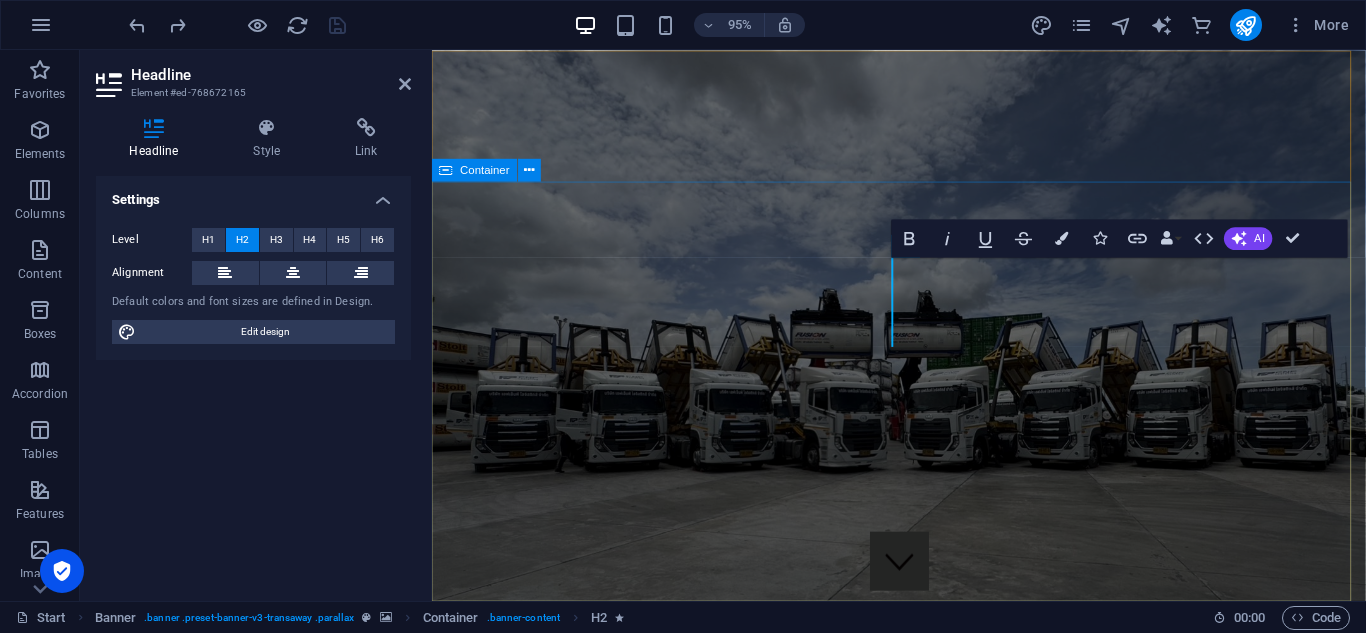 type 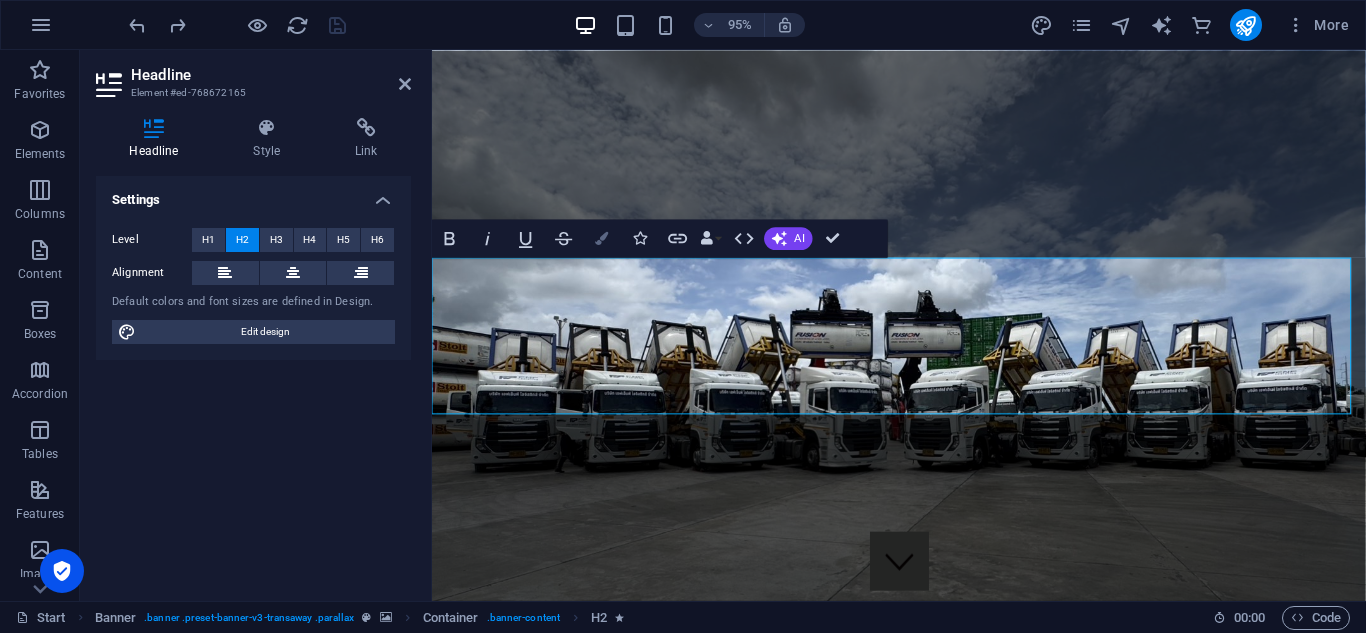 click at bounding box center (601, 237) 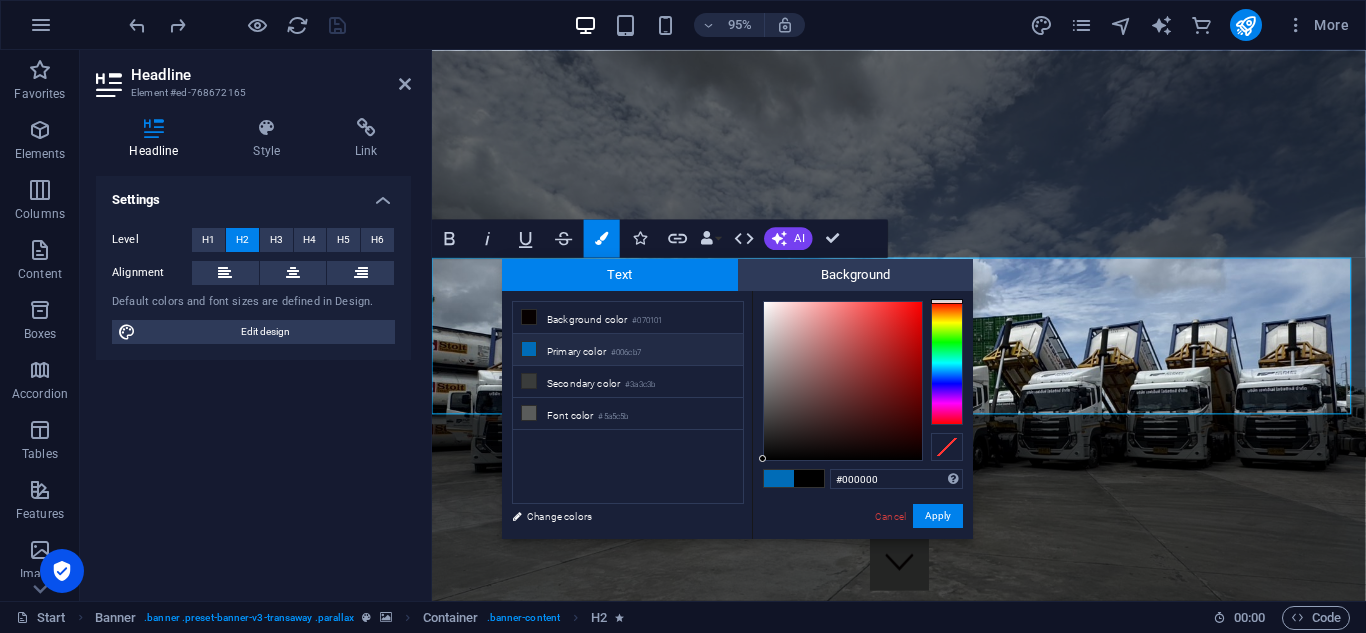 click at bounding box center [529, 349] 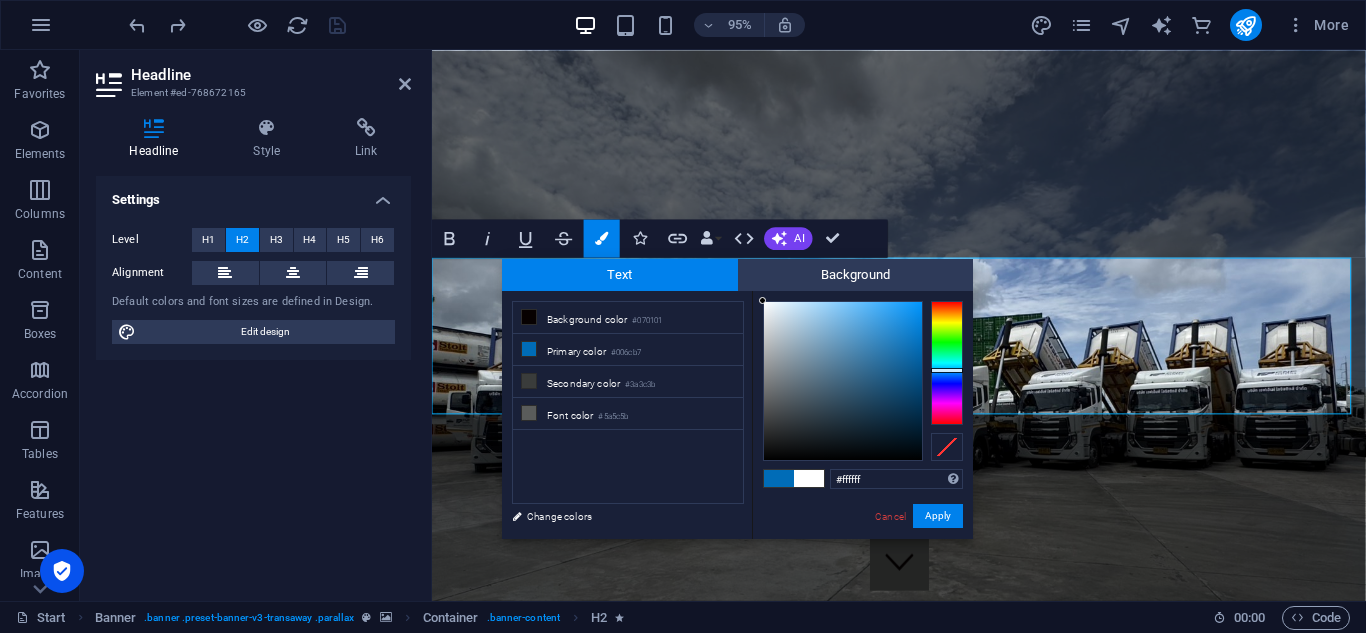 drag, startPoint x: 918, startPoint y: 342, endPoint x: 750, endPoint y: 295, distance: 174.45056 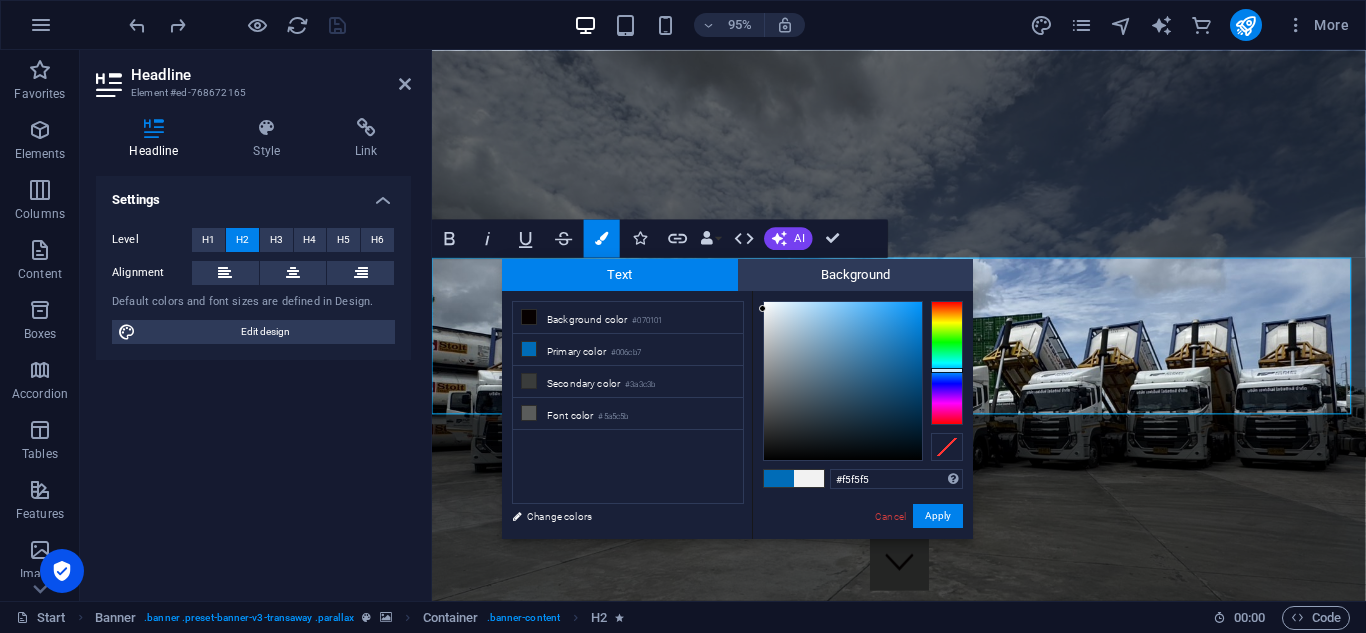 type on "#f7f7f7" 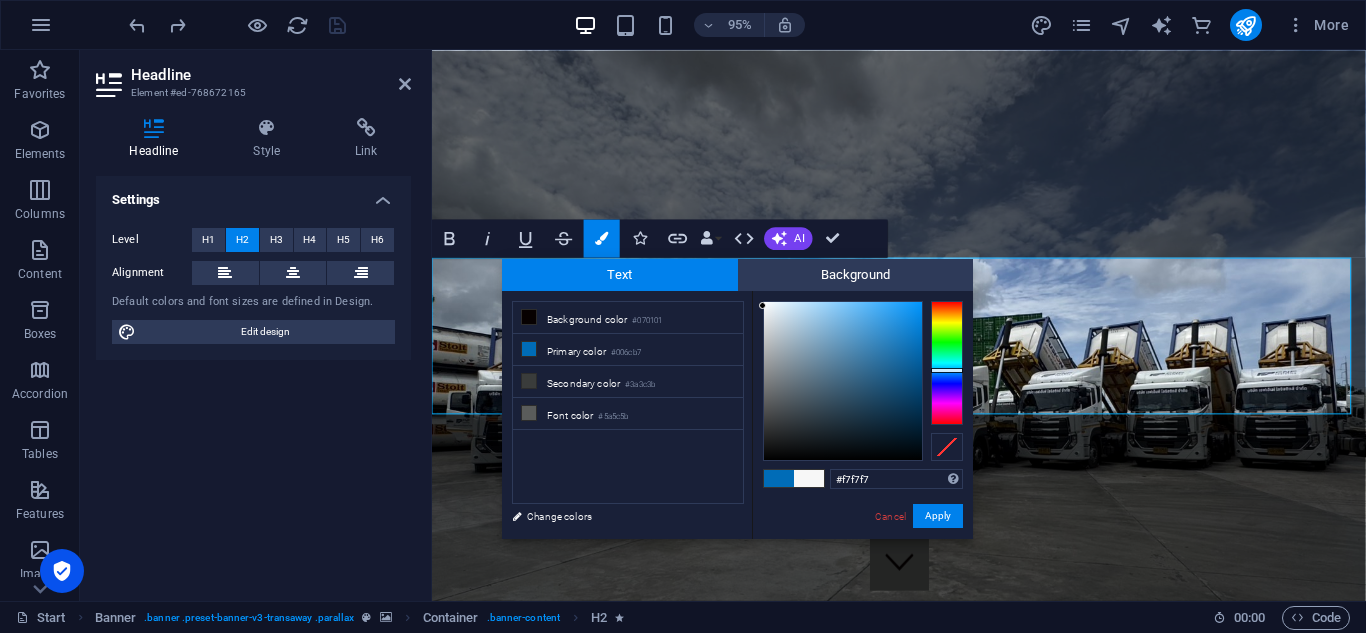 click at bounding box center (762, 305) 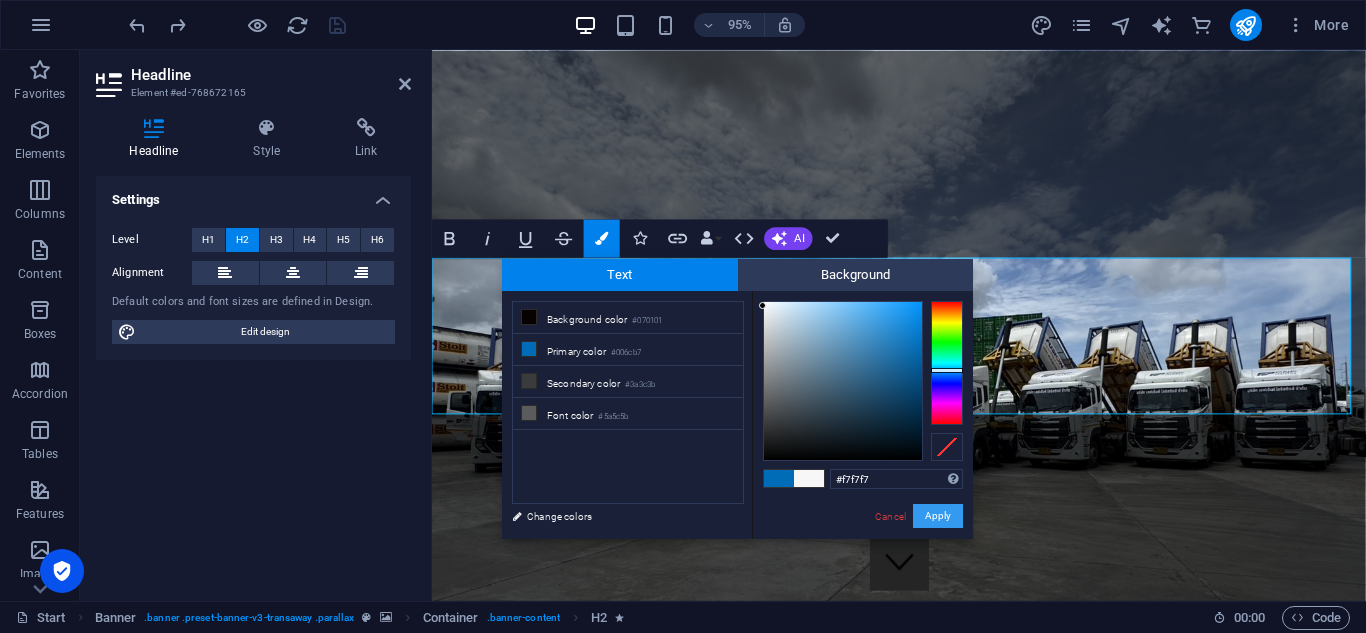 click on "Apply" at bounding box center [938, 516] 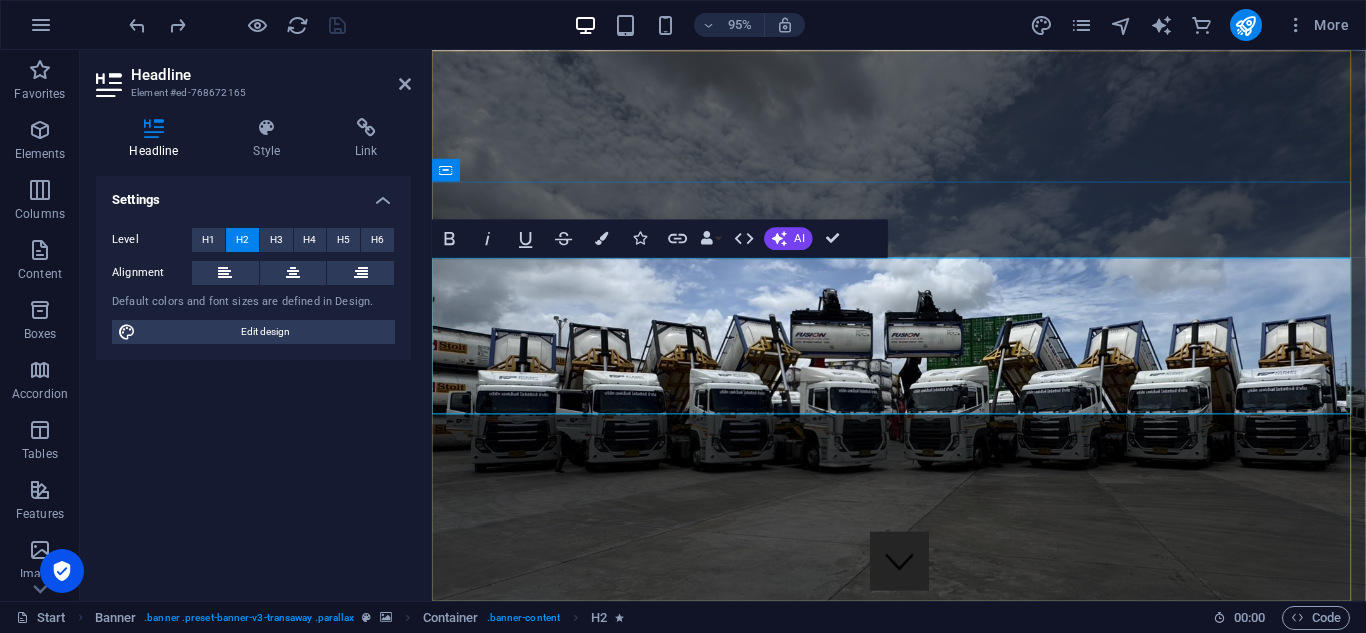click on "Your Partnership in Road Transport" at bounding box center [933, 1157] 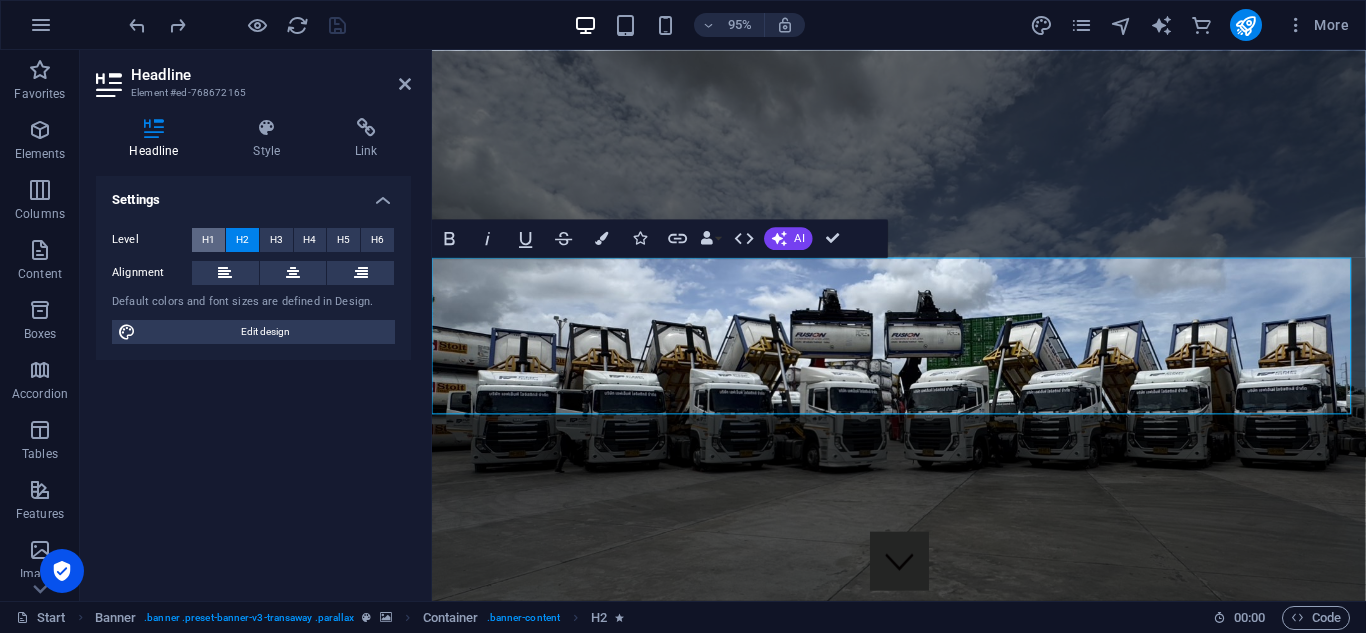 click on "H1" at bounding box center (208, 240) 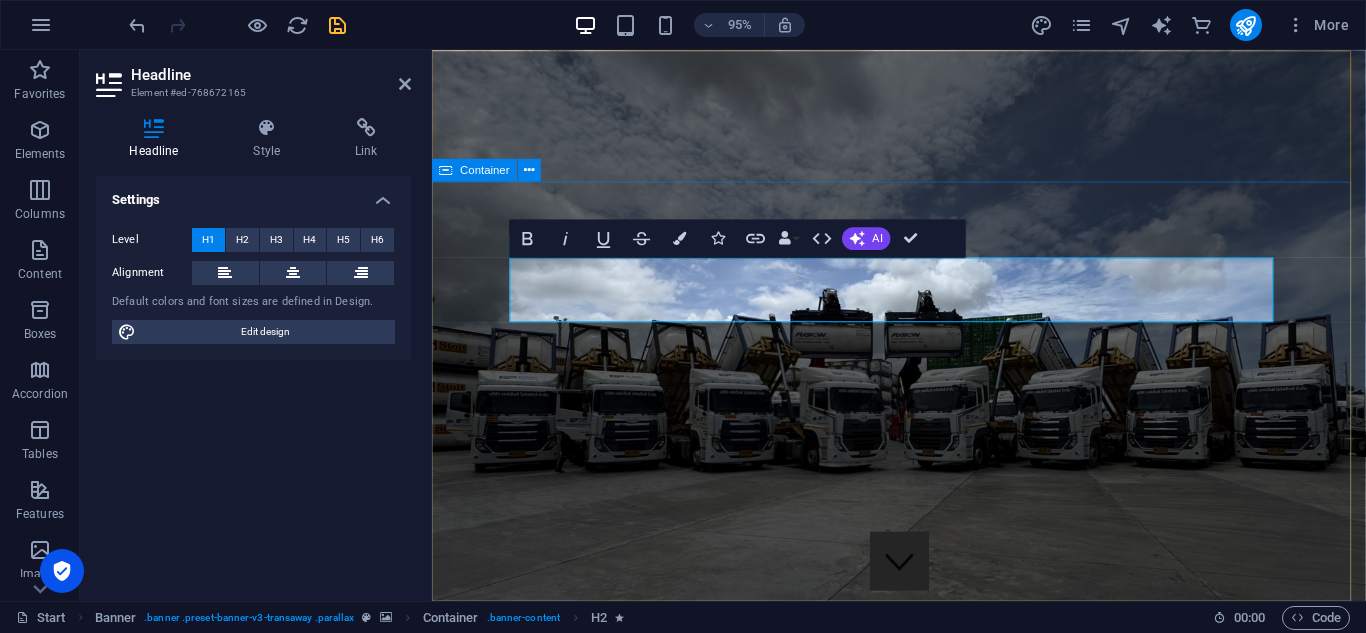 click on "​​​​ ​ Your Partnership in Road Transport" at bounding box center [923, 1064] 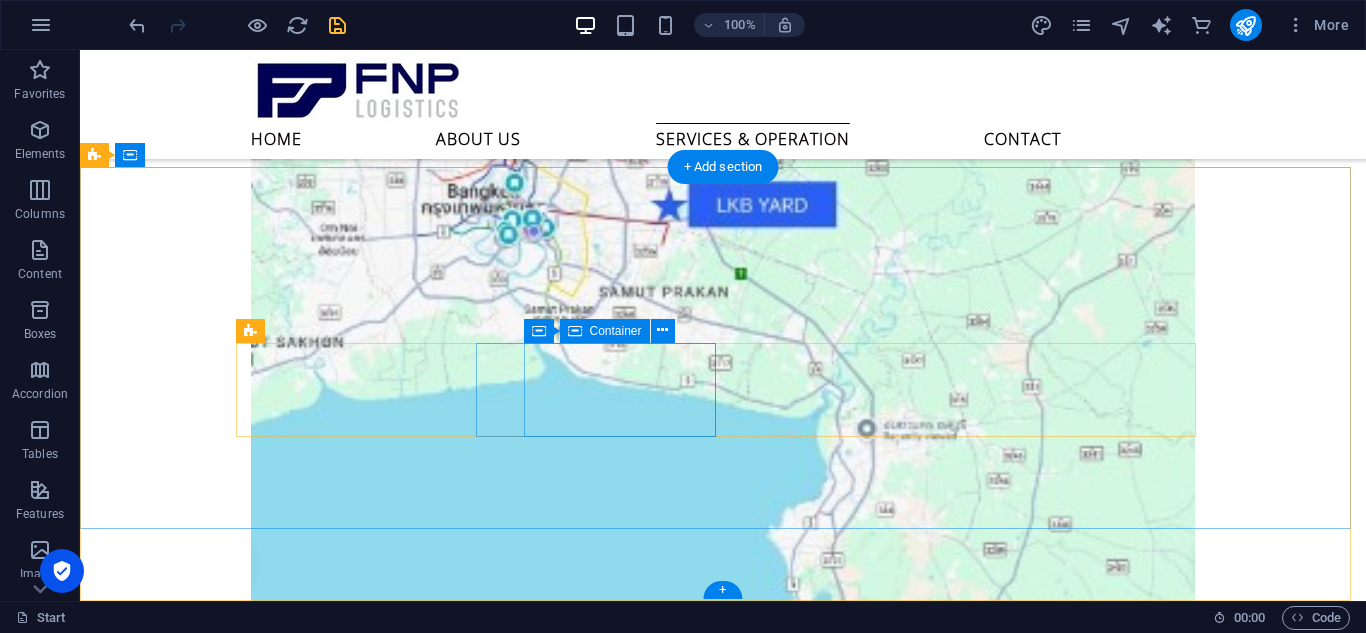 scroll, scrollTop: 2727, scrollLeft: 0, axis: vertical 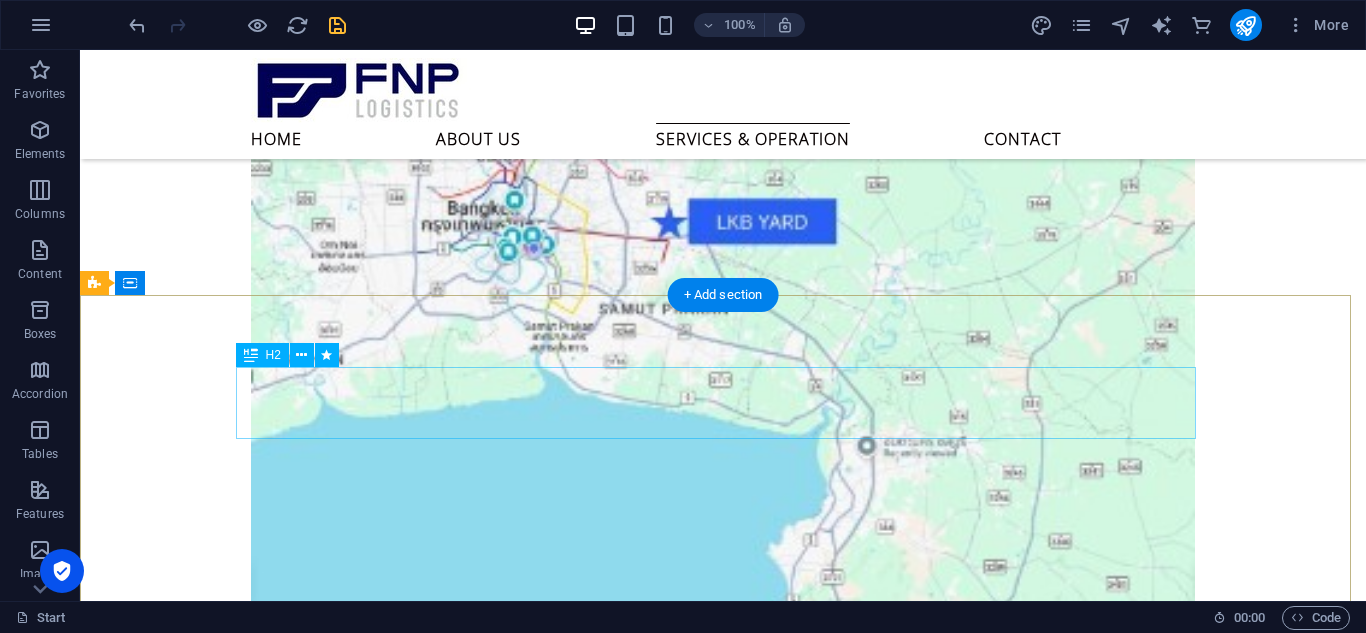 click on "Contact US" at bounding box center [568, 1279] 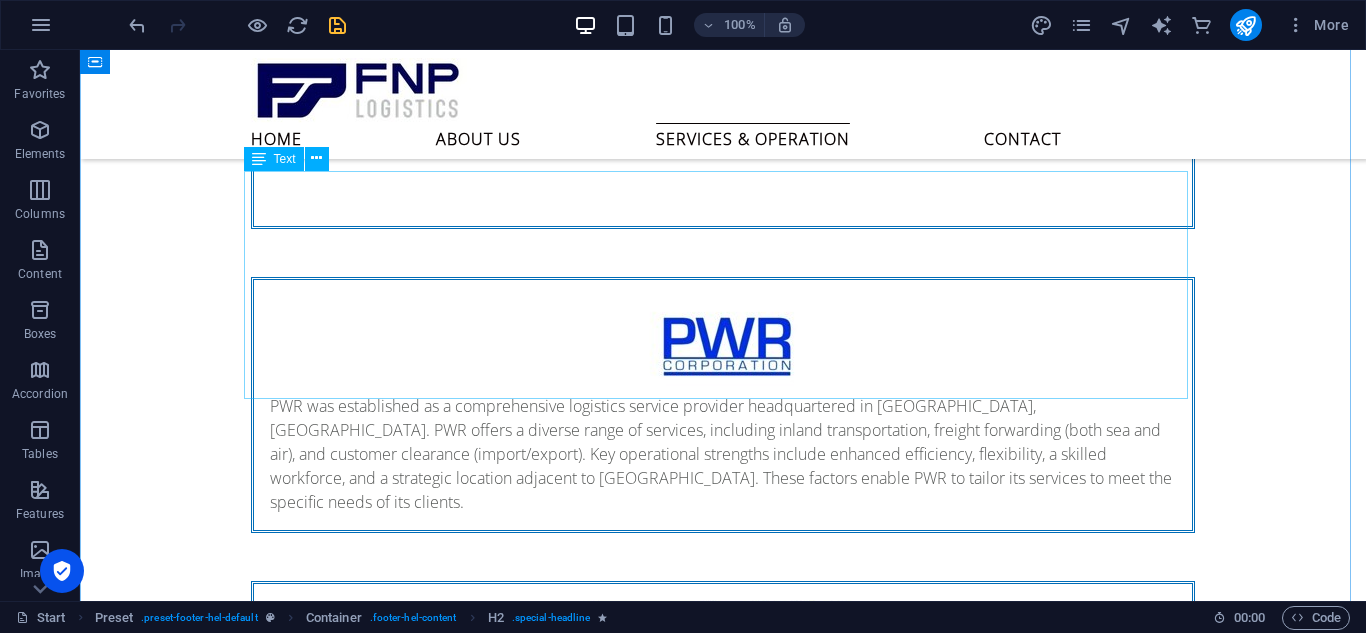 scroll, scrollTop: 1278, scrollLeft: 0, axis: vertical 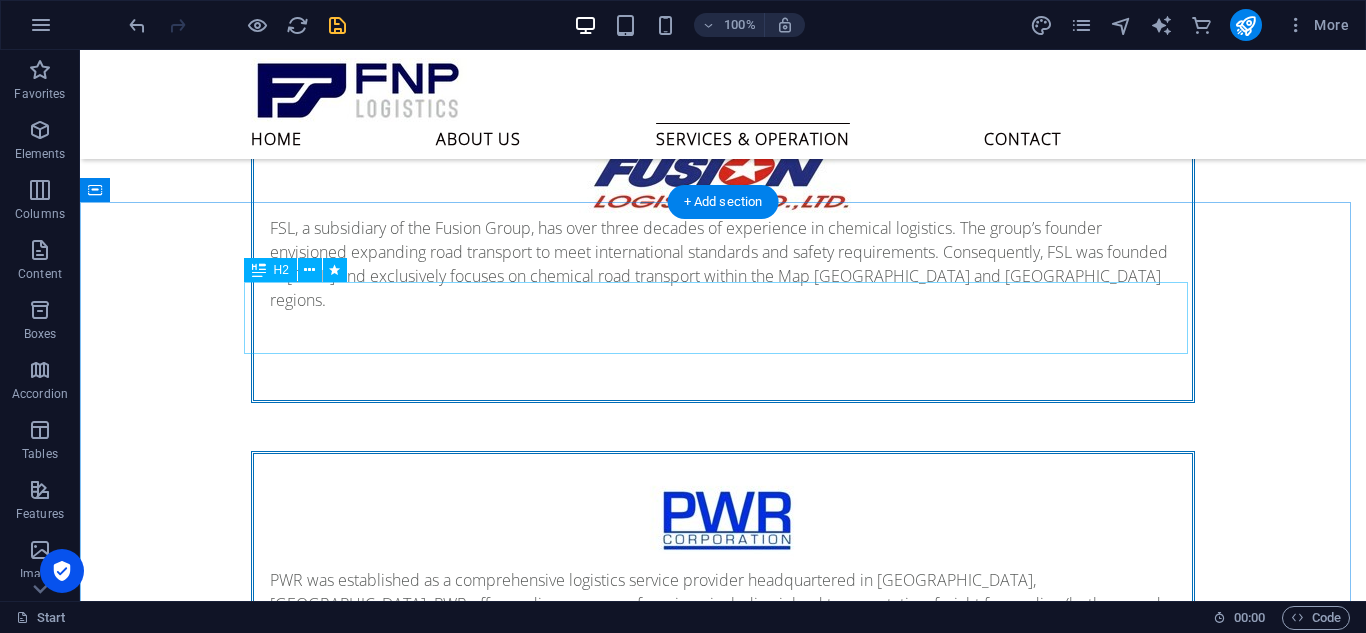 click on "Our Services" at bounding box center (723, 1192) 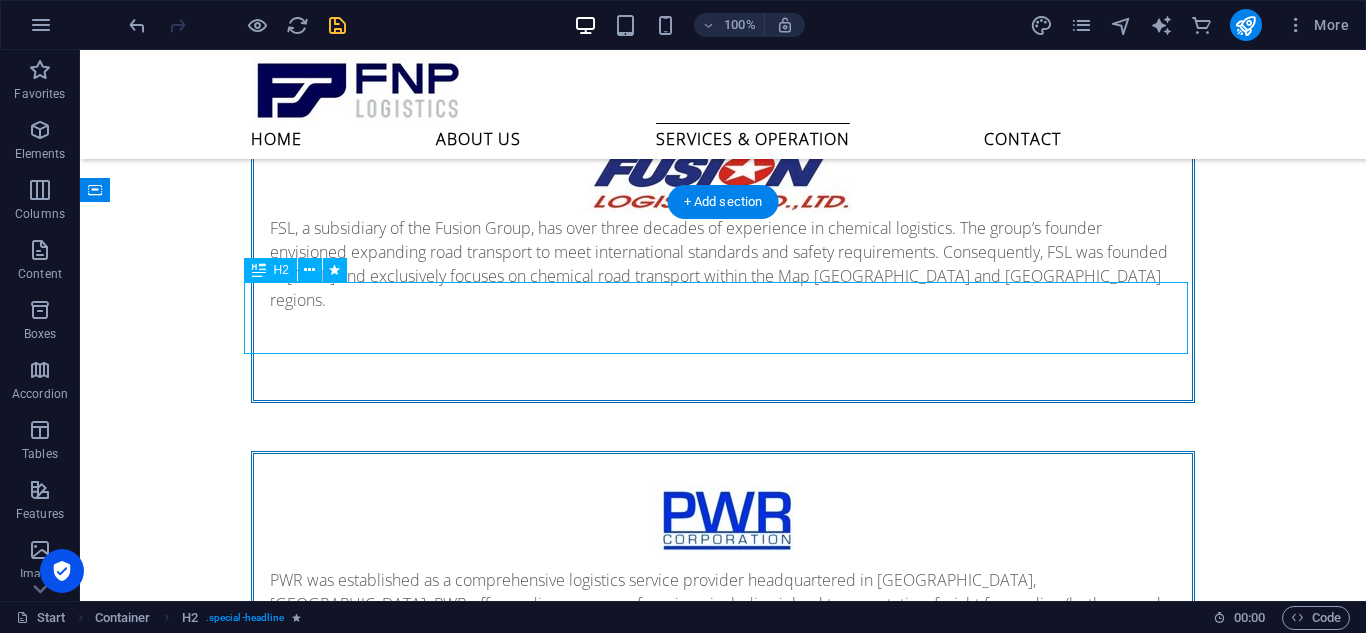 click on "Our Services" at bounding box center (723, 1192) 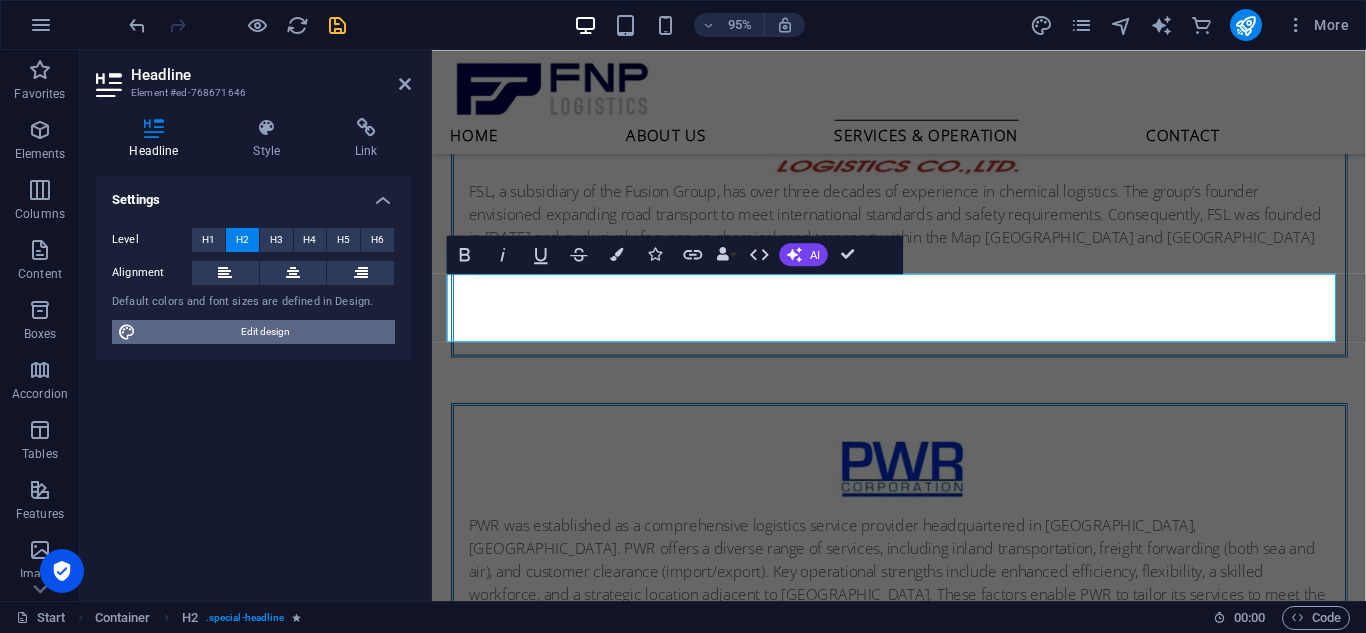 click on "Edit design" at bounding box center [265, 332] 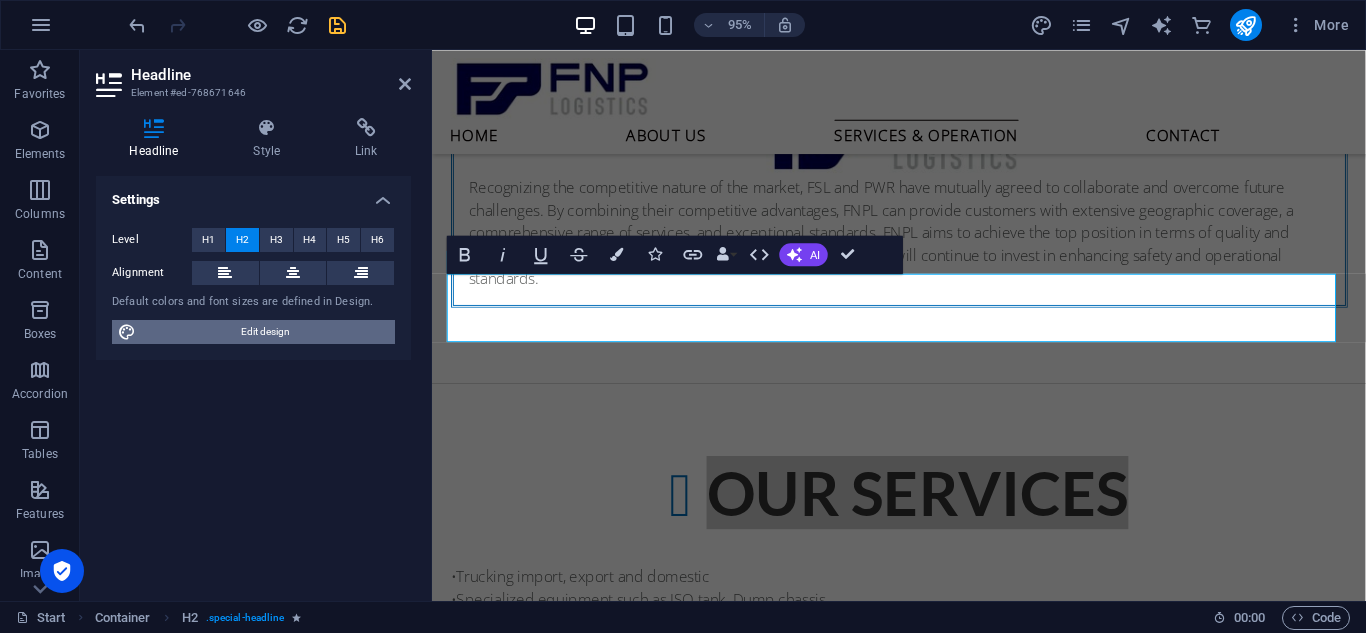 select on "px" 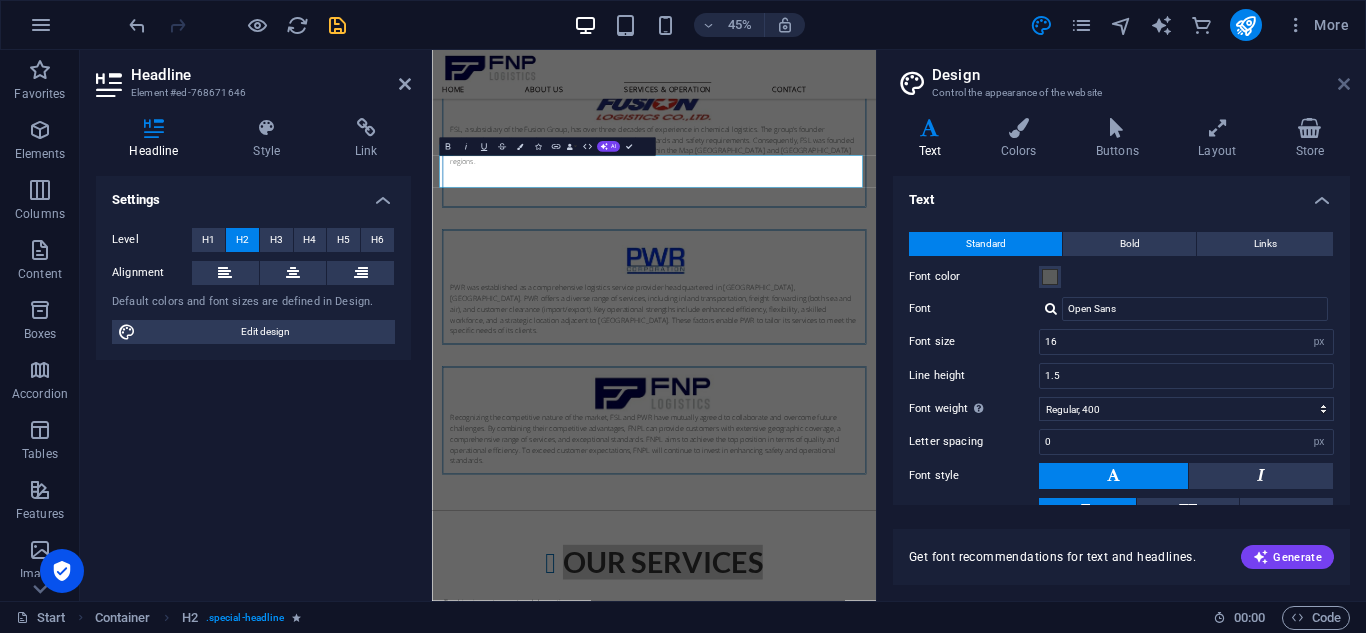 click at bounding box center (1344, 84) 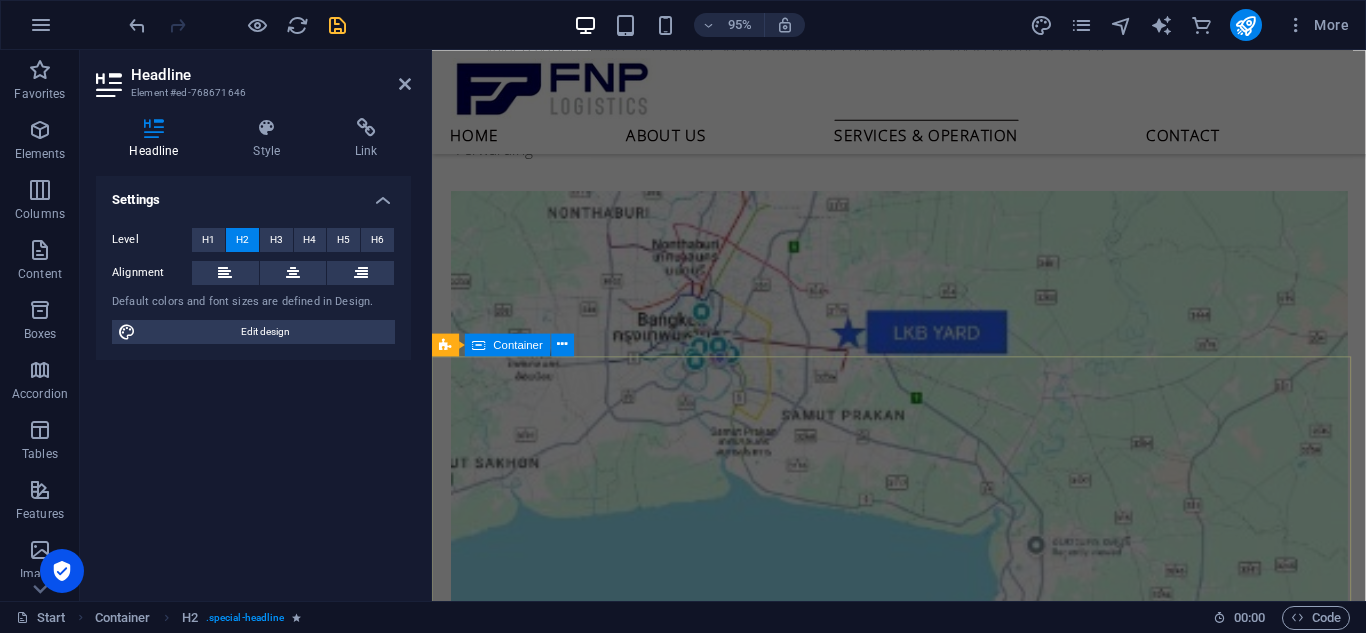scroll, scrollTop: 2850, scrollLeft: 0, axis: vertical 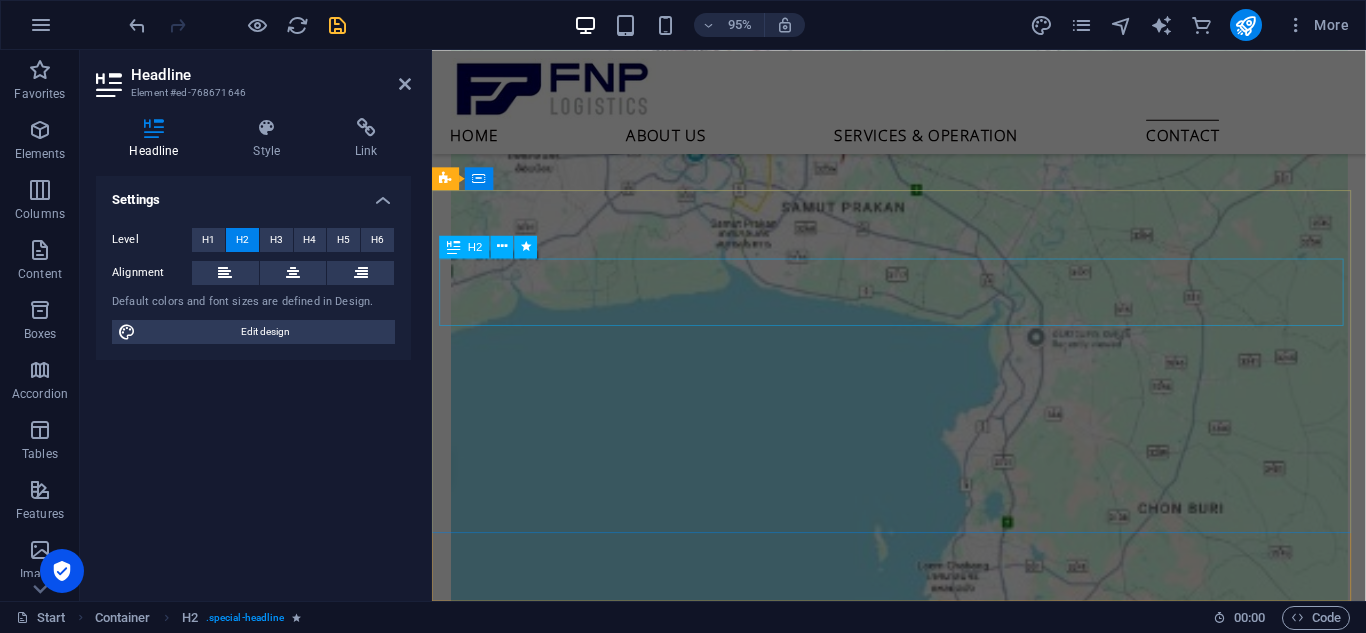 click on "Contact US" at bounding box center (920, 1185) 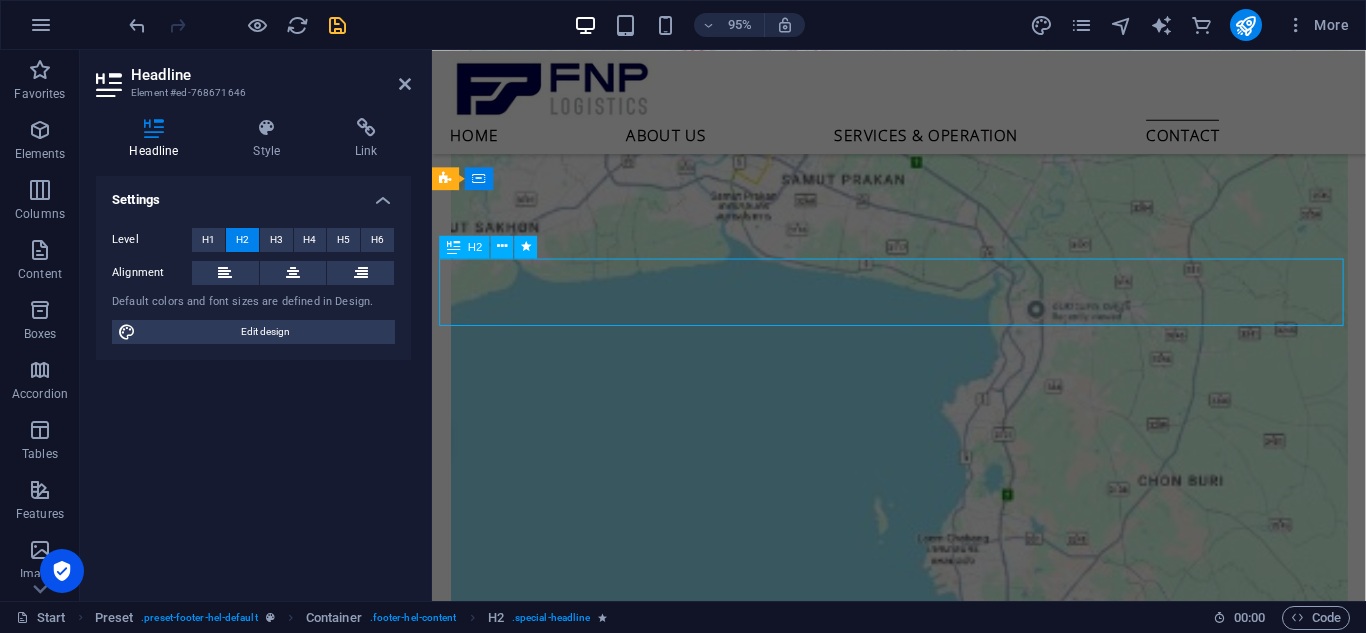 scroll, scrollTop: 2817, scrollLeft: 0, axis: vertical 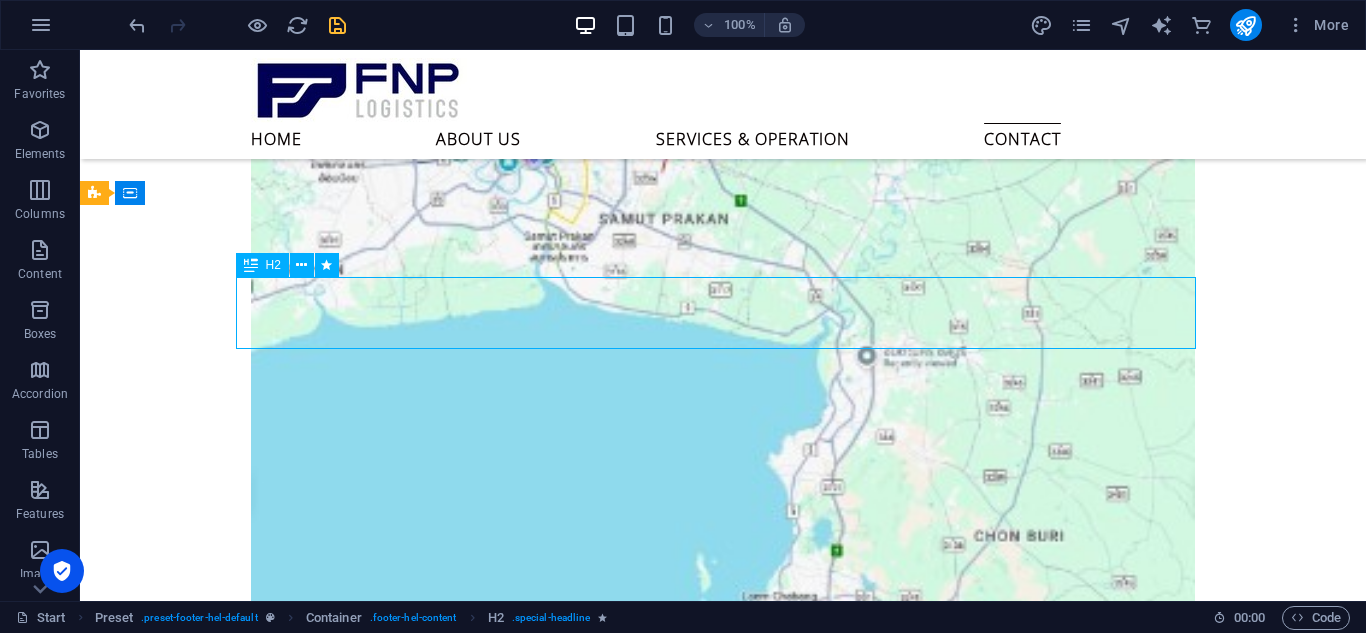 click on "Contact US" at bounding box center [568, 1189] 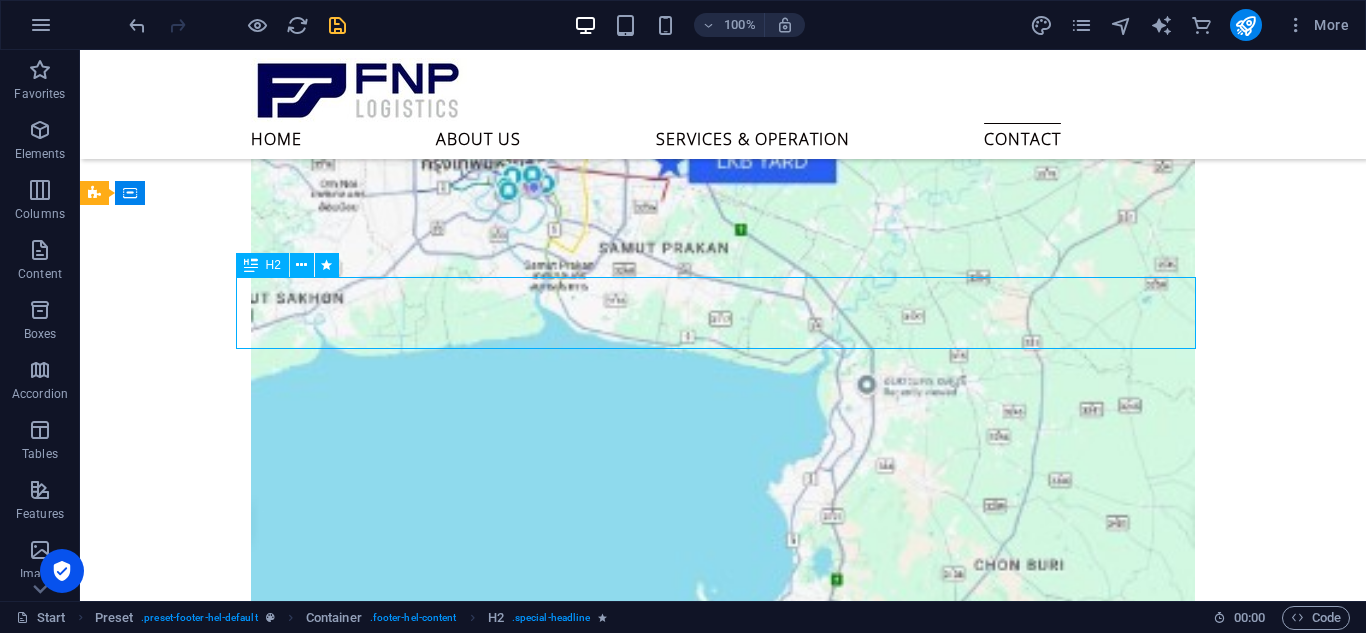 scroll, scrollTop: 2850, scrollLeft: 0, axis: vertical 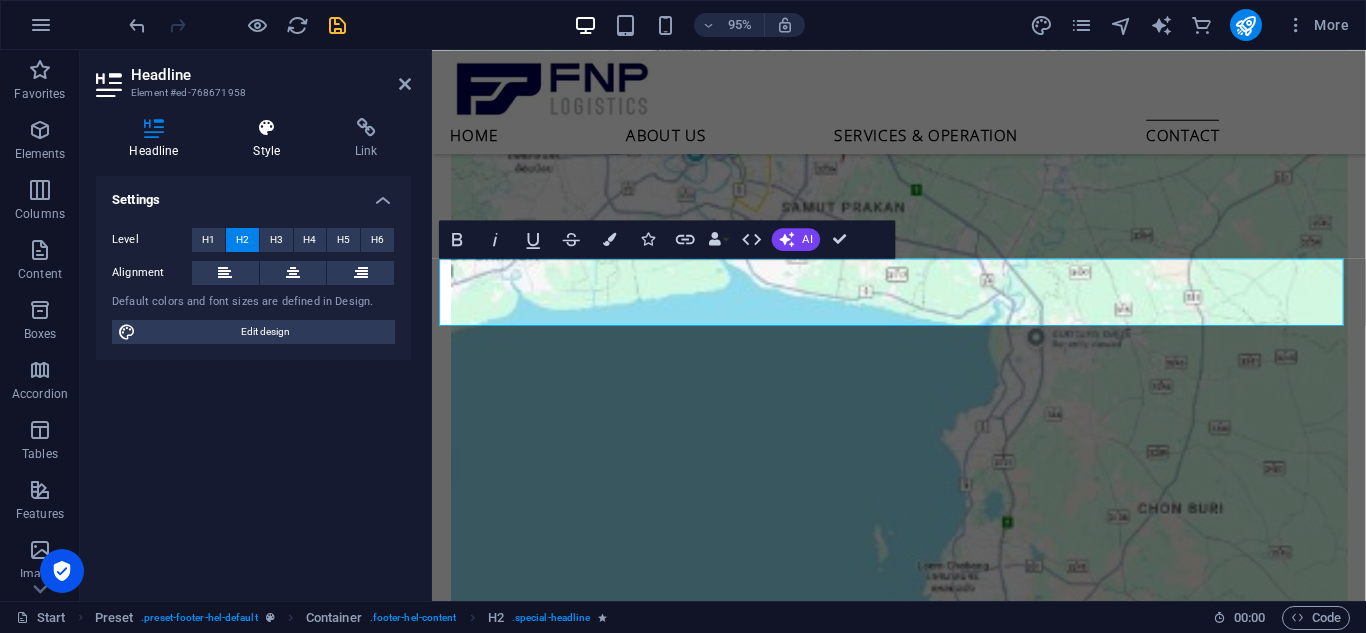 click on "Style" at bounding box center [271, 139] 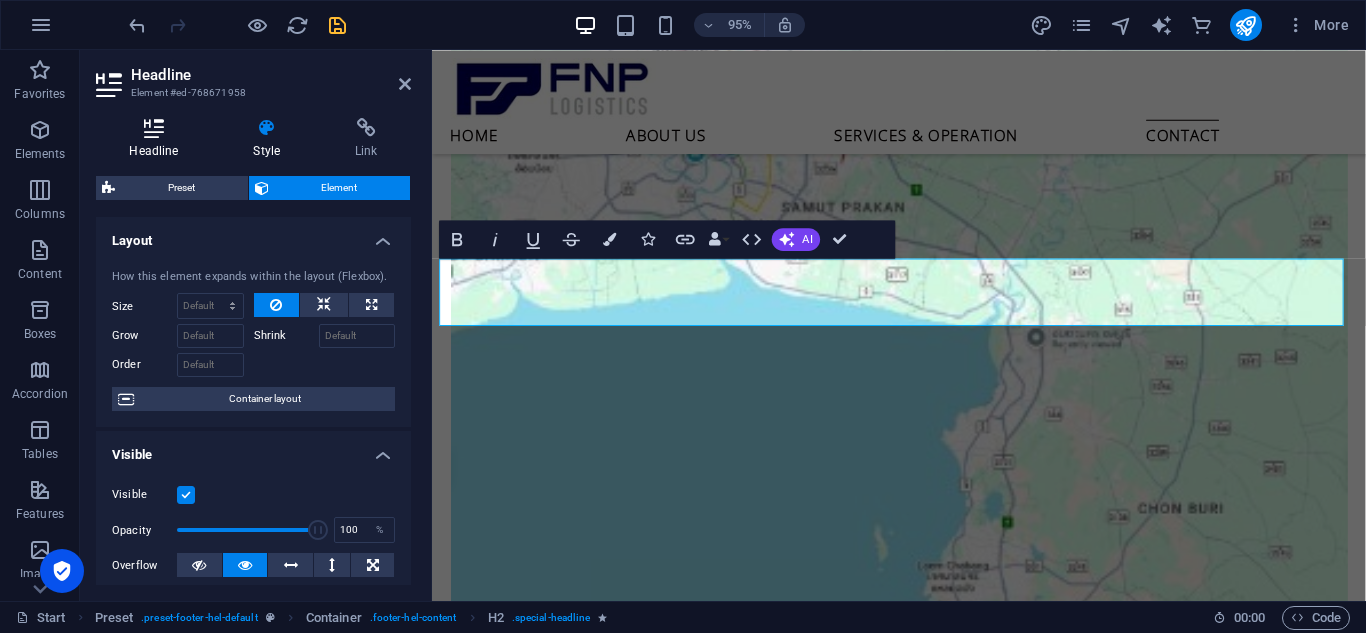 click on "Headline" at bounding box center (158, 139) 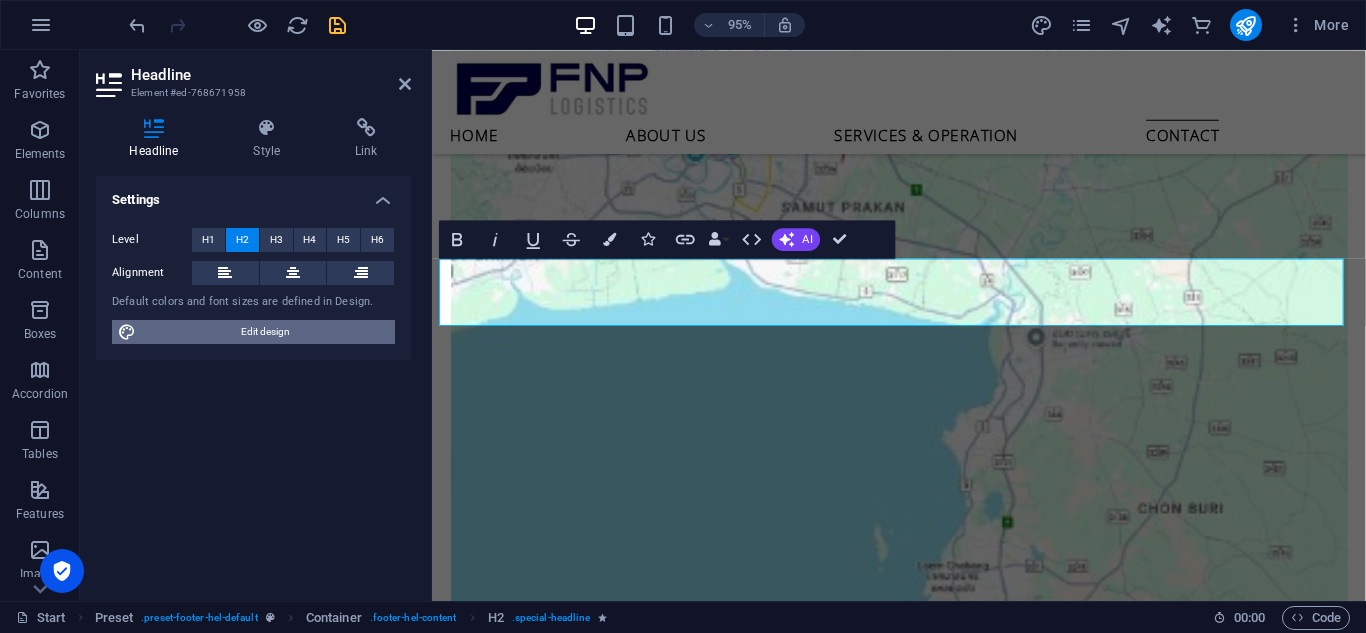 click on "Edit design" at bounding box center (265, 332) 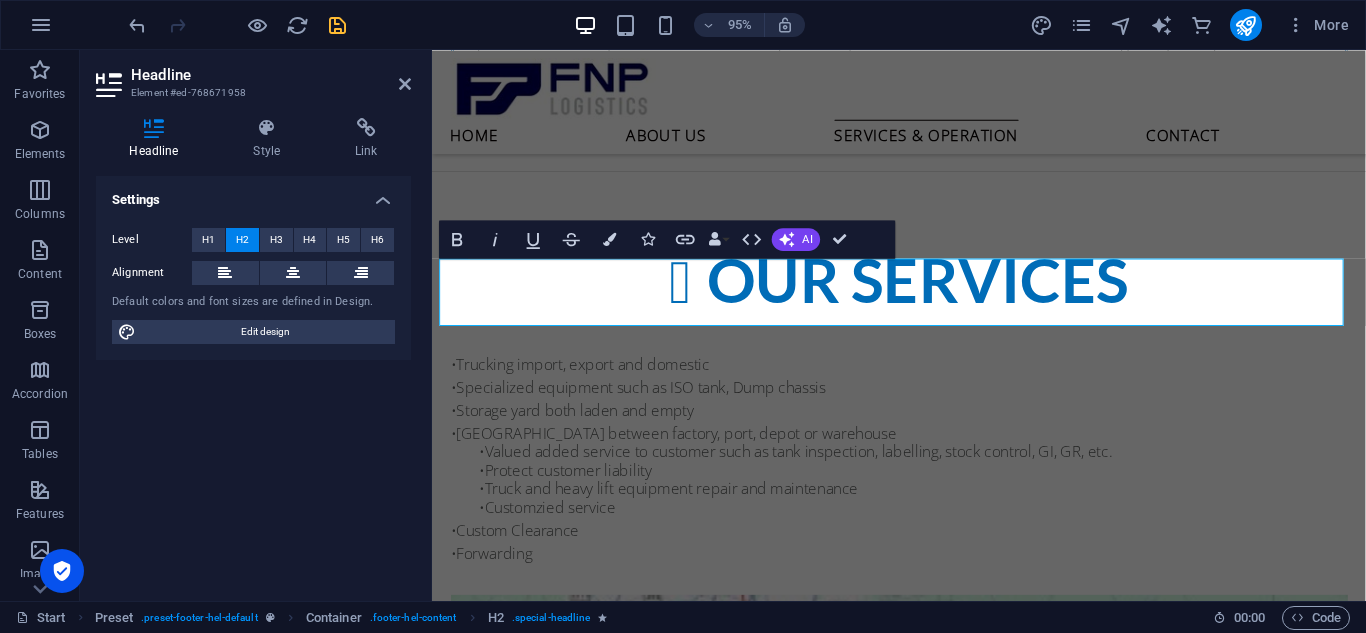 scroll, scrollTop: 2855, scrollLeft: 0, axis: vertical 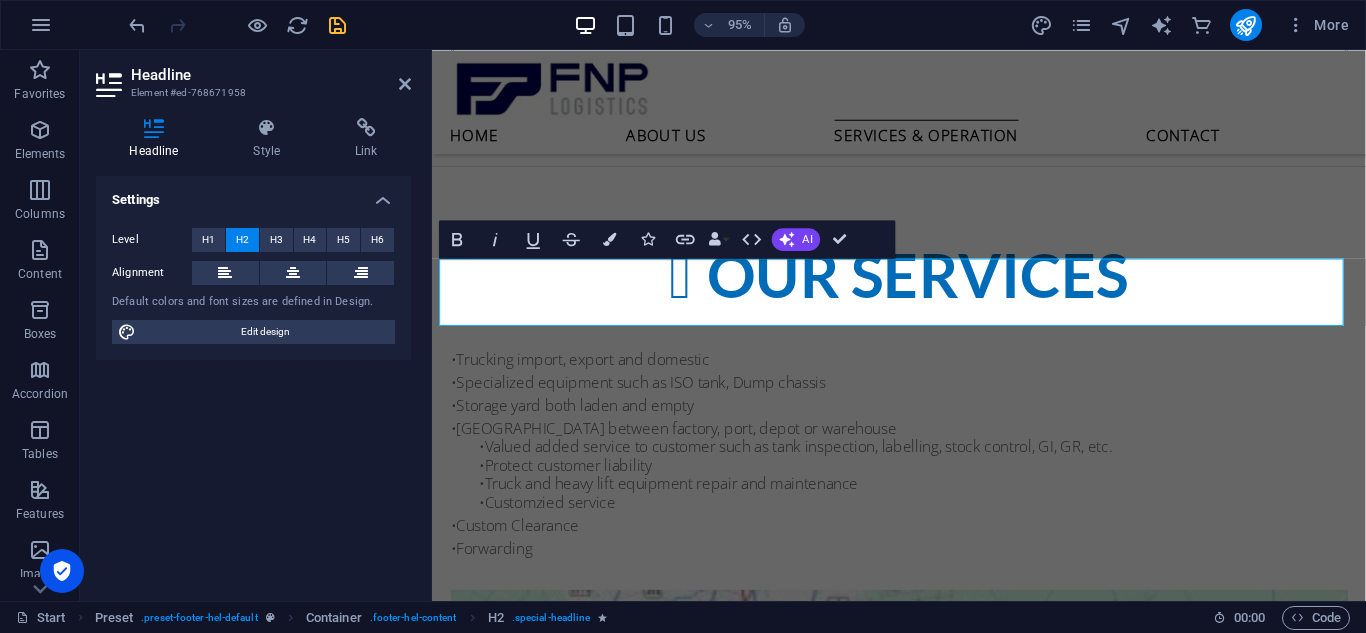 select on "px" 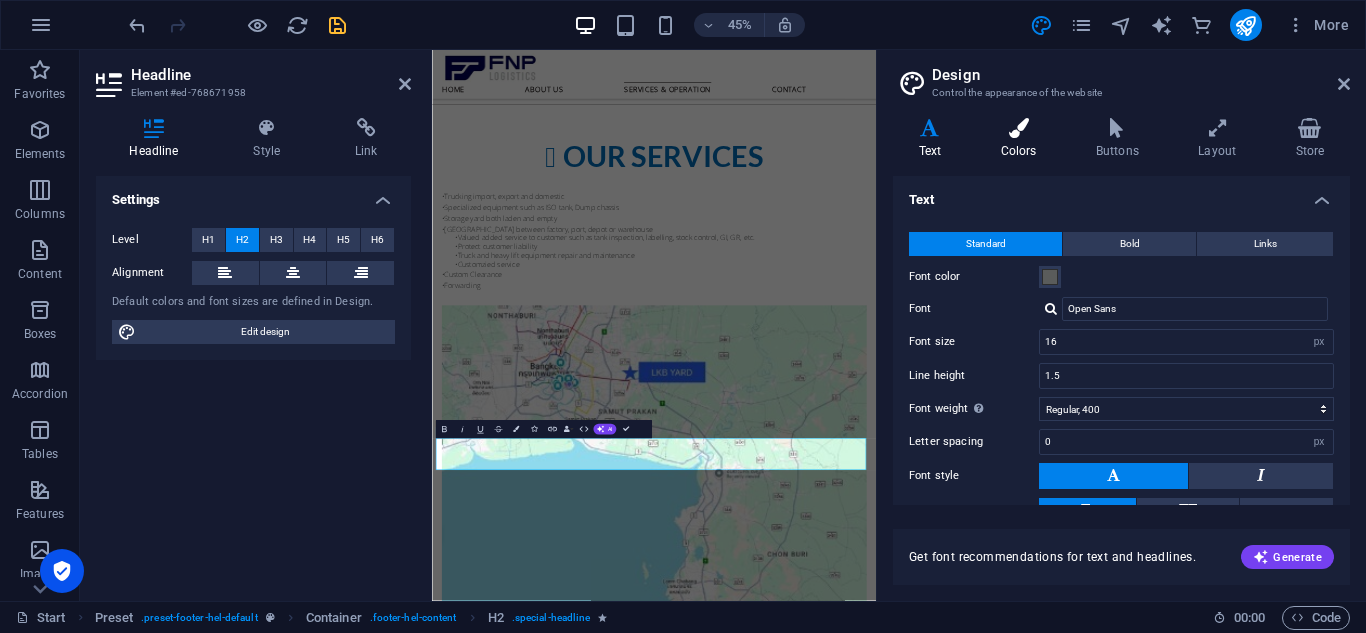click on "Colors" at bounding box center (1022, 139) 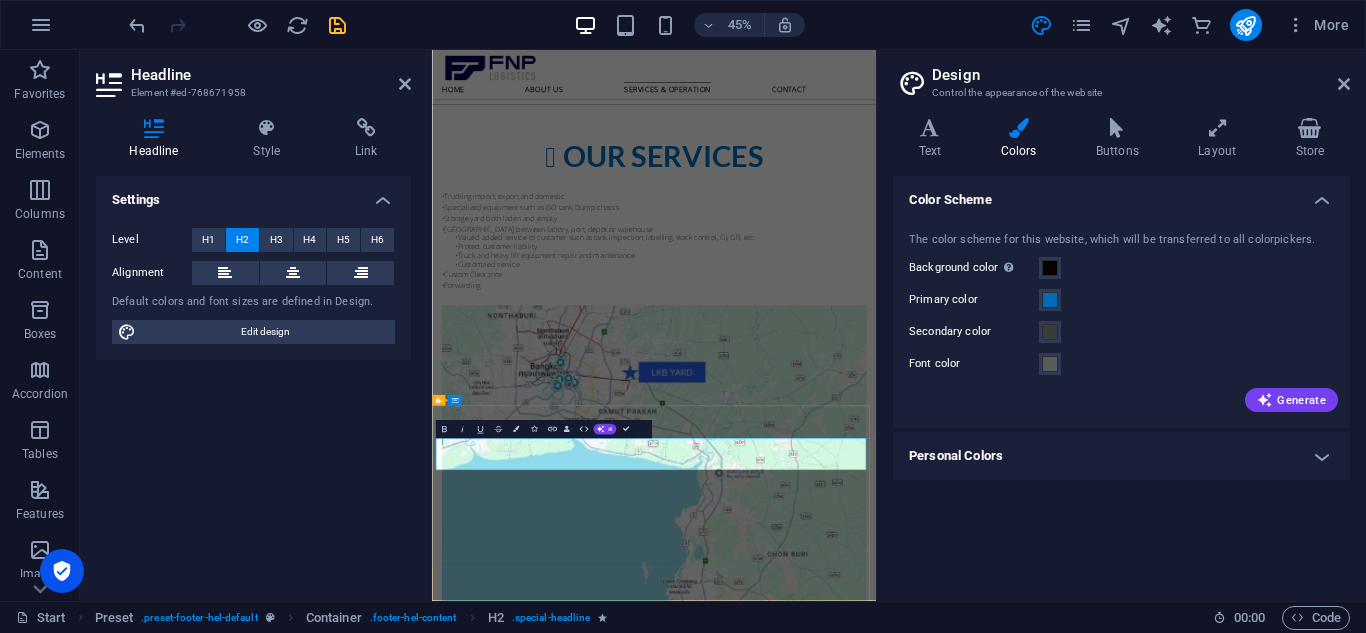 click on "Contact US" at bounding box center (920, 1824) 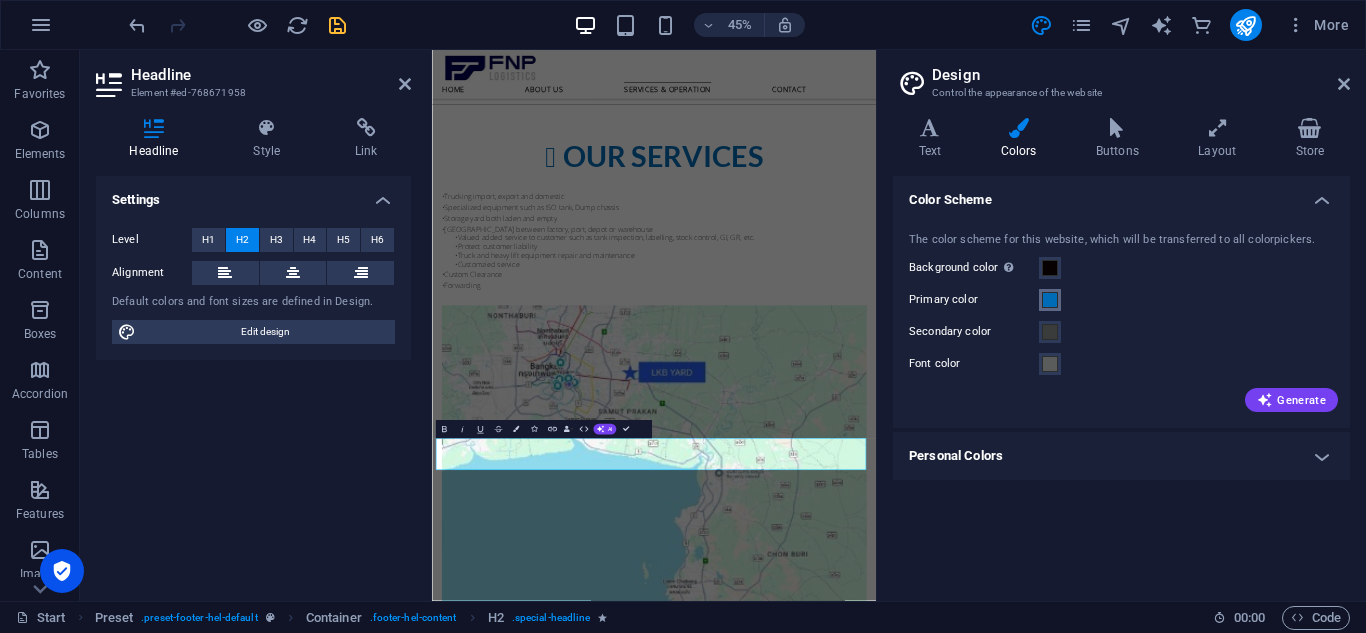 click at bounding box center [1050, 300] 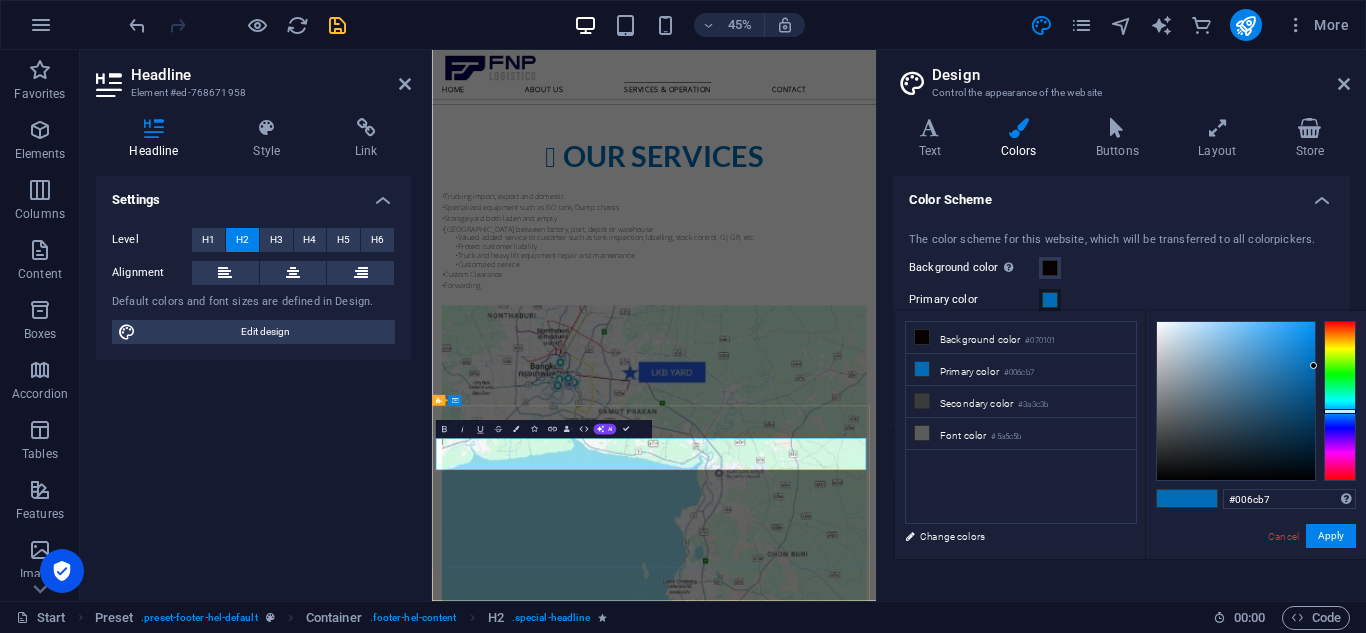 click on "Contact US" at bounding box center (920, 1824) 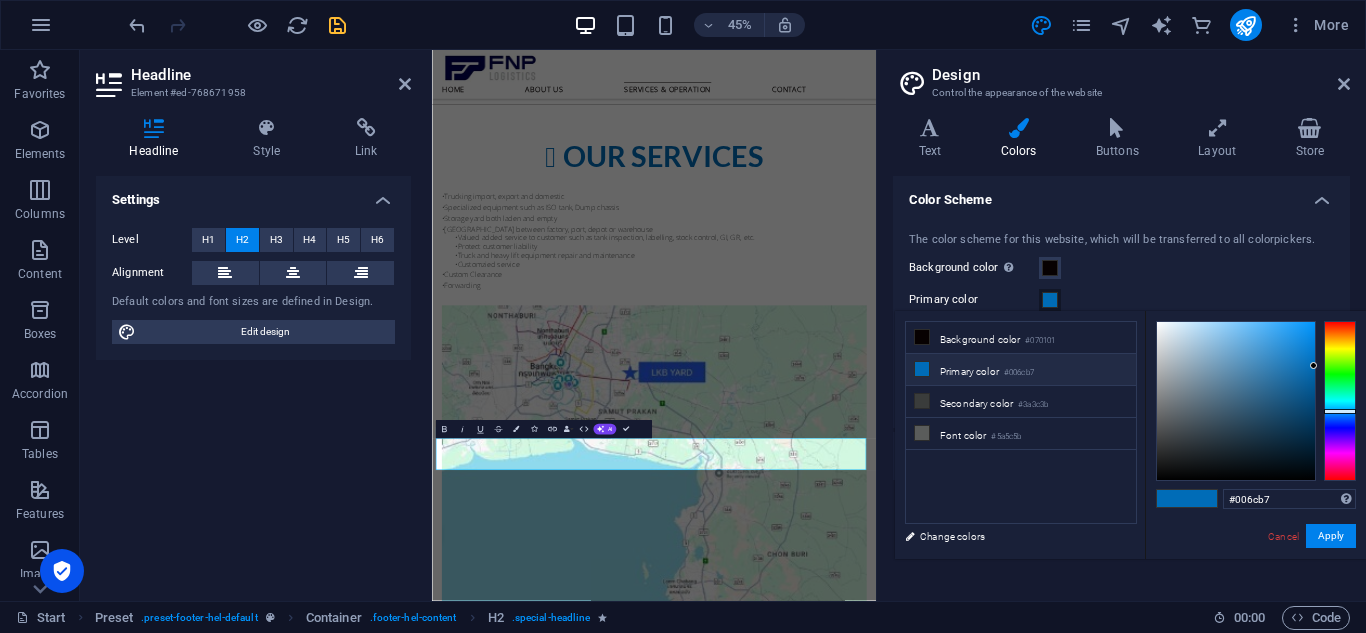 click at bounding box center (922, 369) 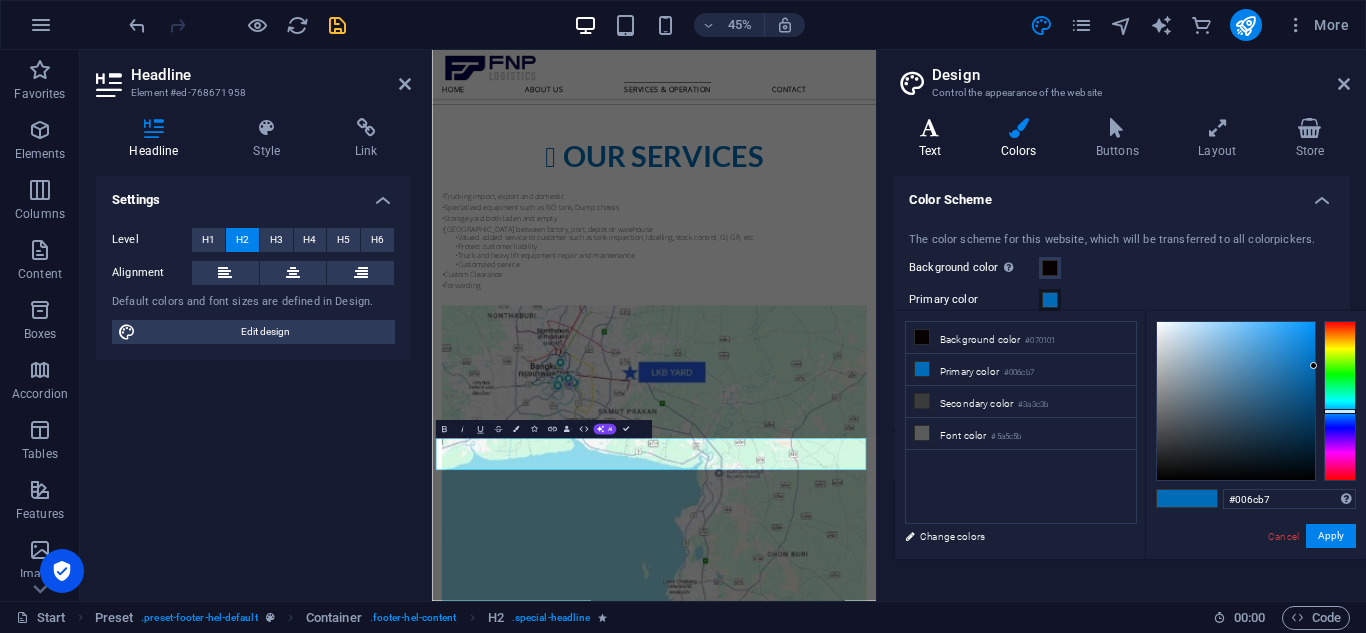 click at bounding box center (930, 128) 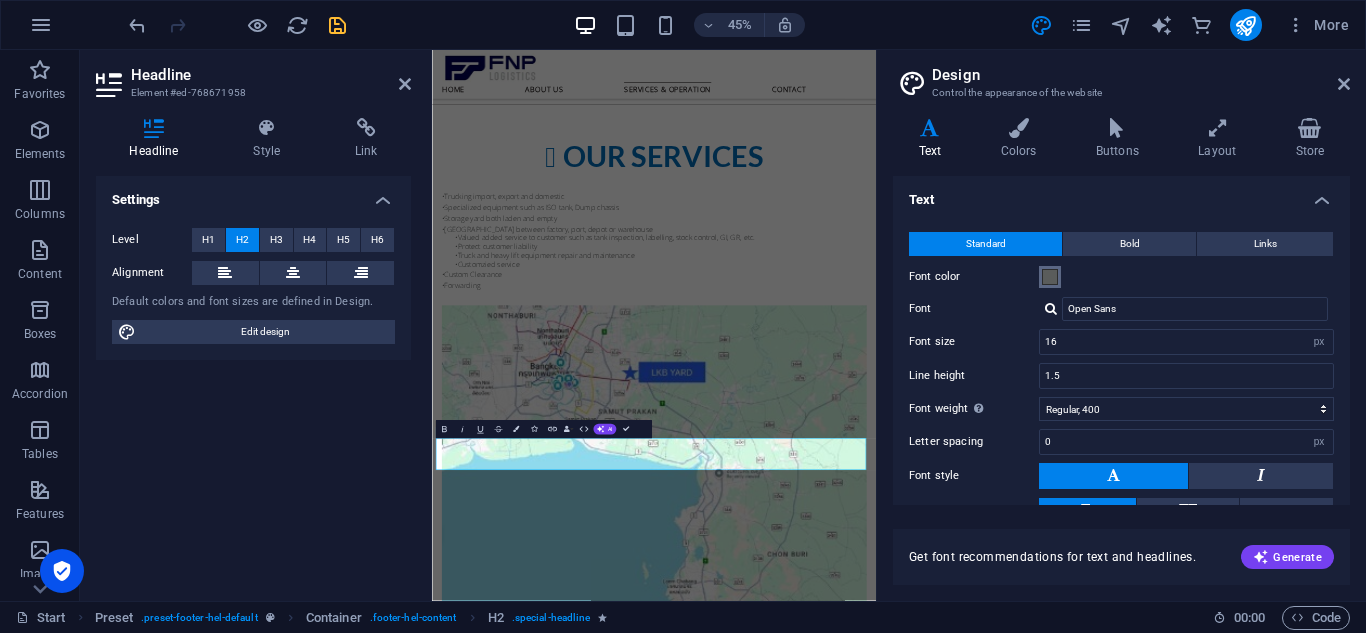 click on "Font color" at bounding box center [1050, 277] 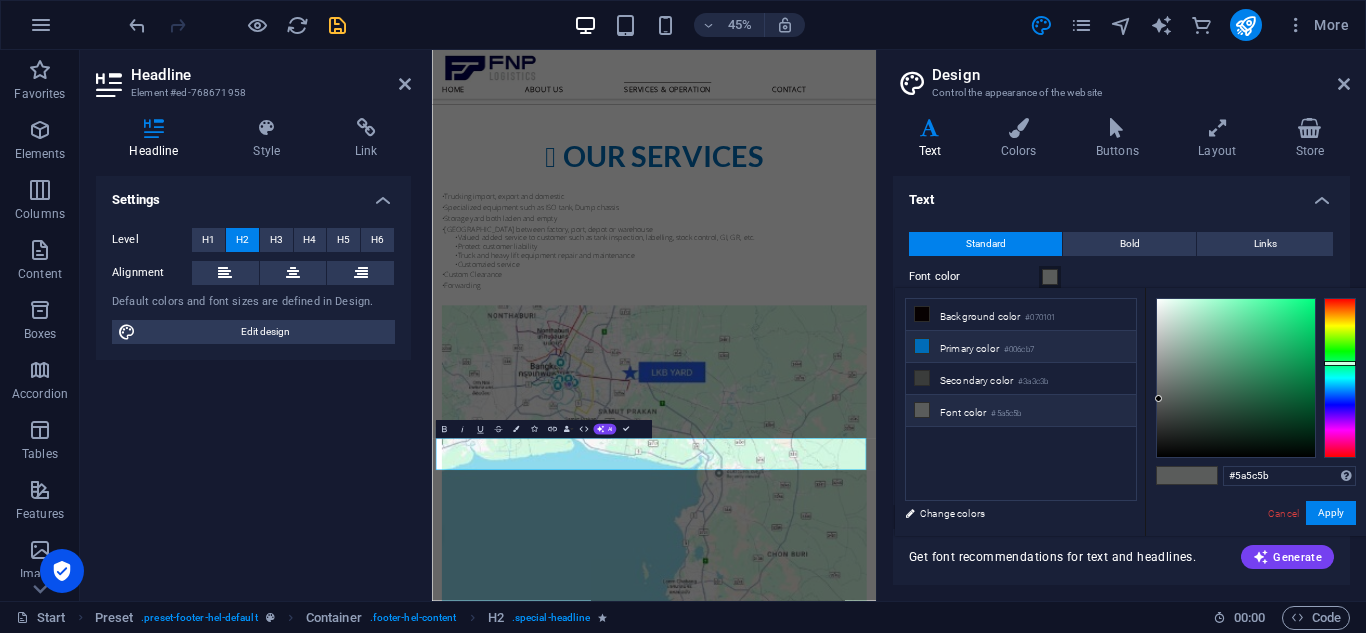 click at bounding box center [922, 346] 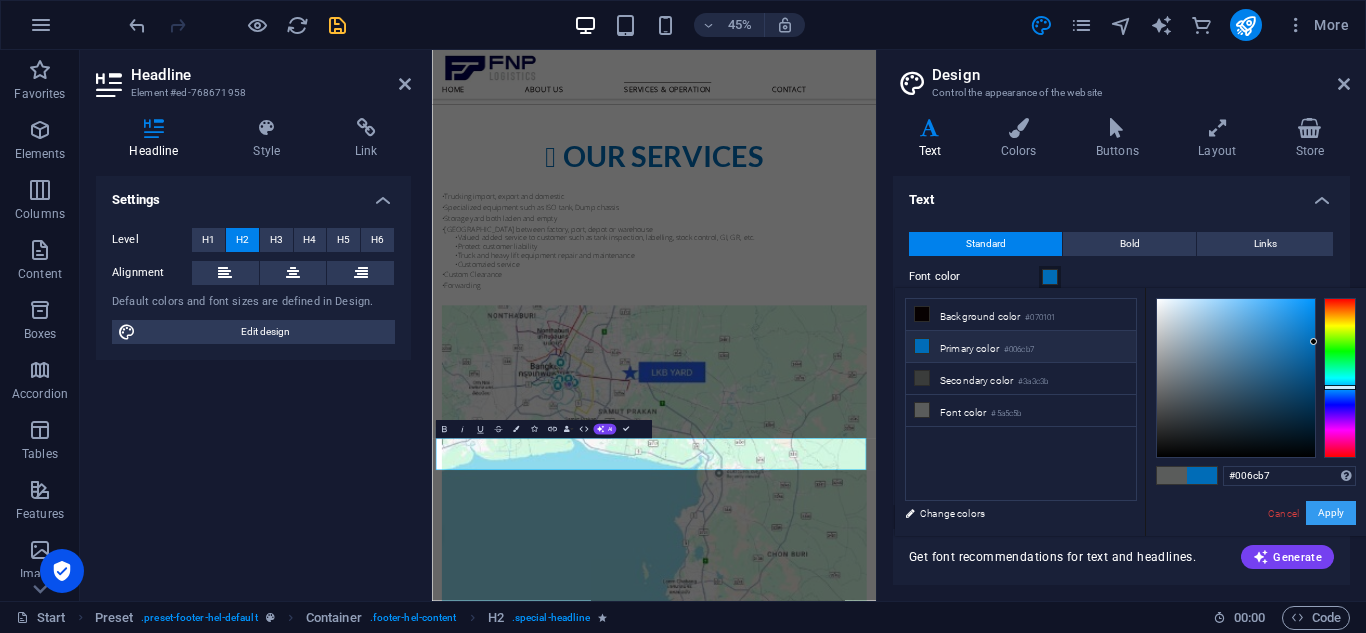 click on "Apply" at bounding box center (1331, 513) 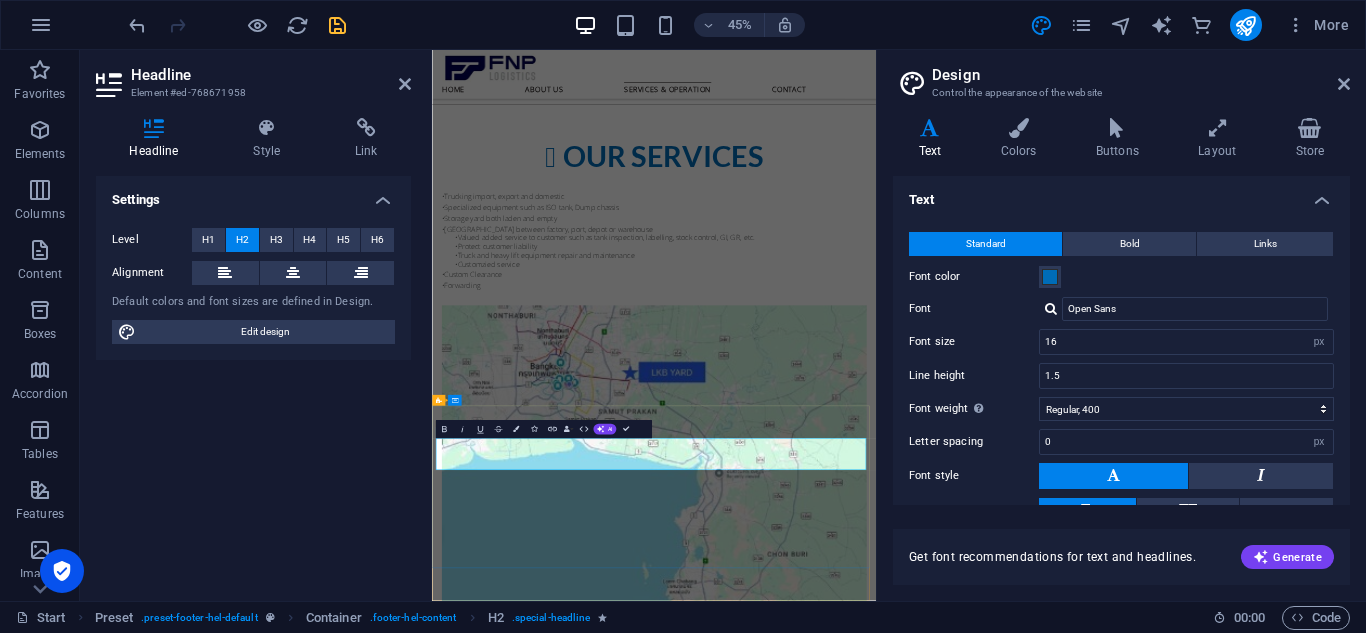 click on "​" at bounding box center [920, 1824] 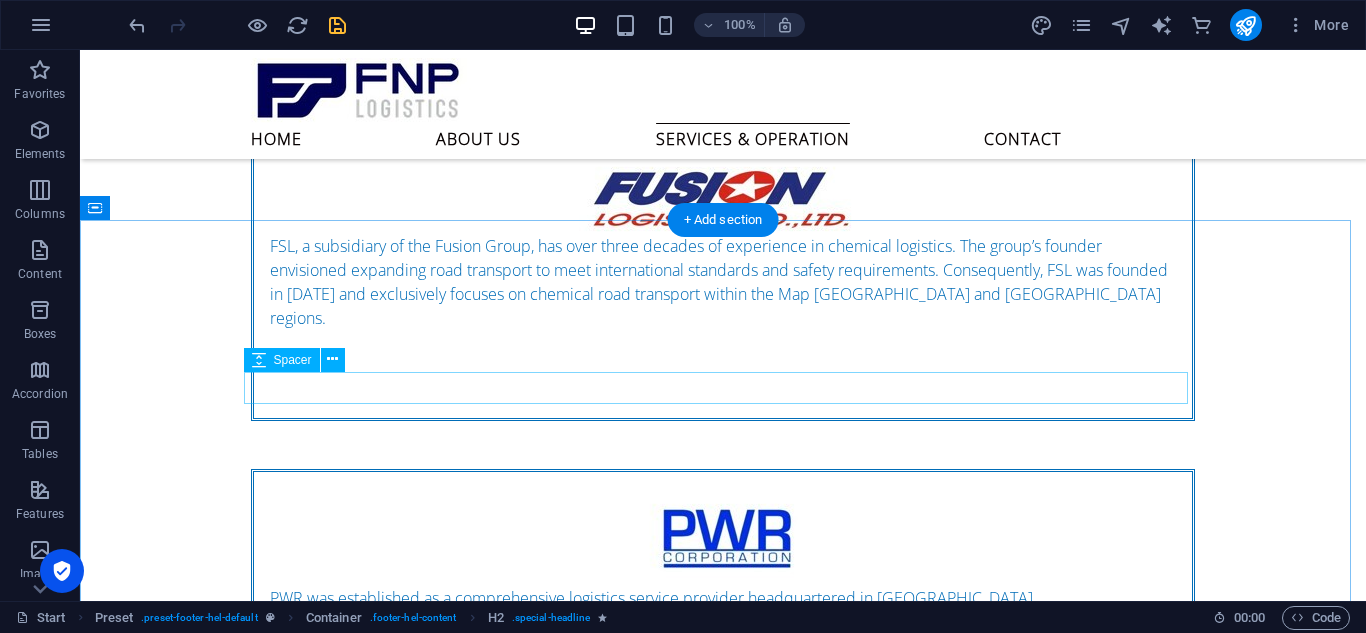 scroll, scrollTop: 1259, scrollLeft: 0, axis: vertical 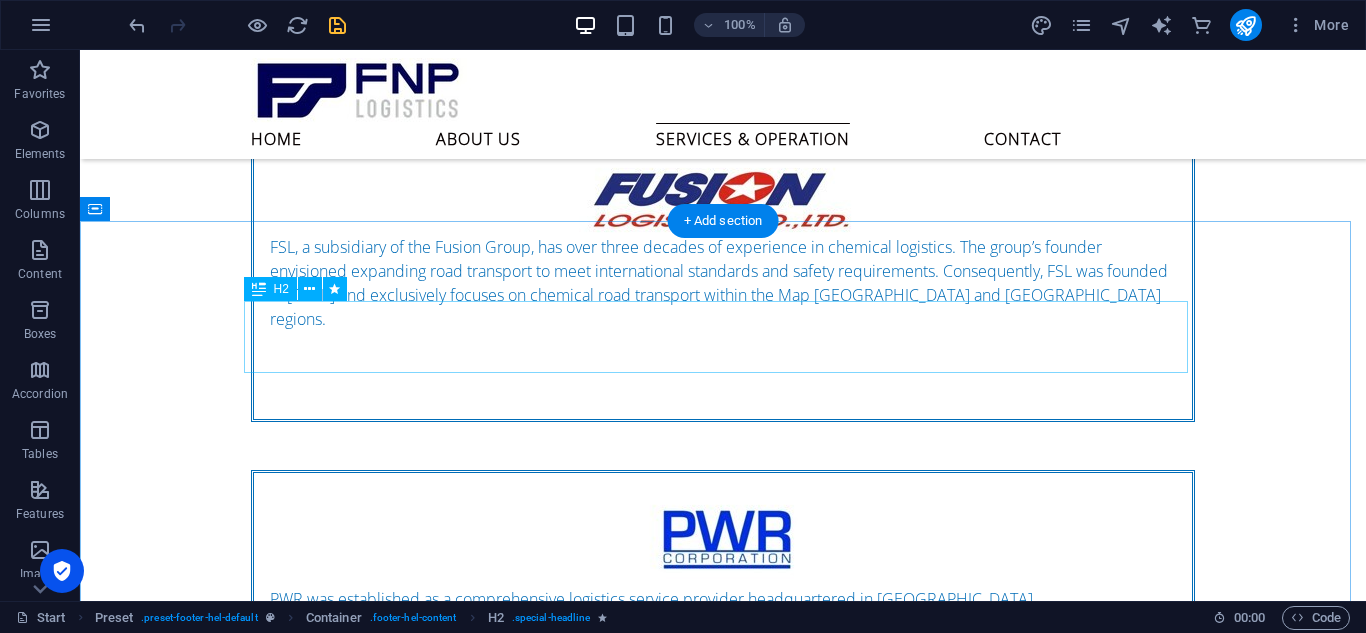 click on "Our Services" at bounding box center [723, 1211] 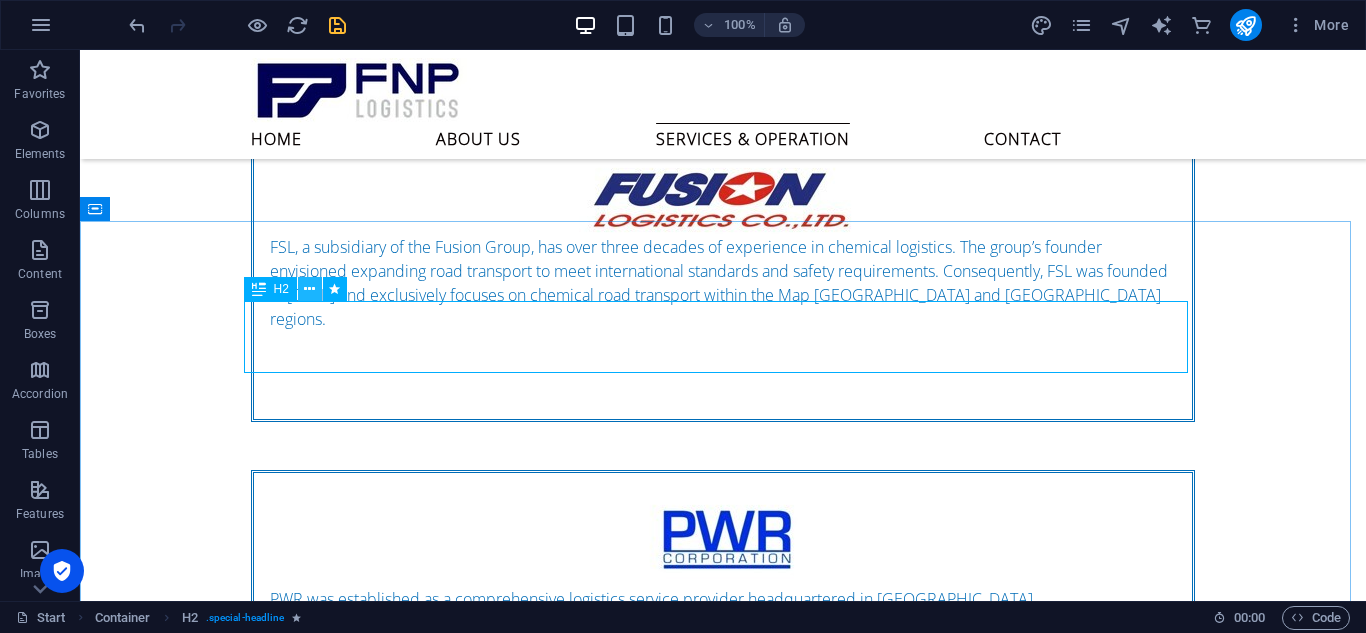 click at bounding box center (309, 289) 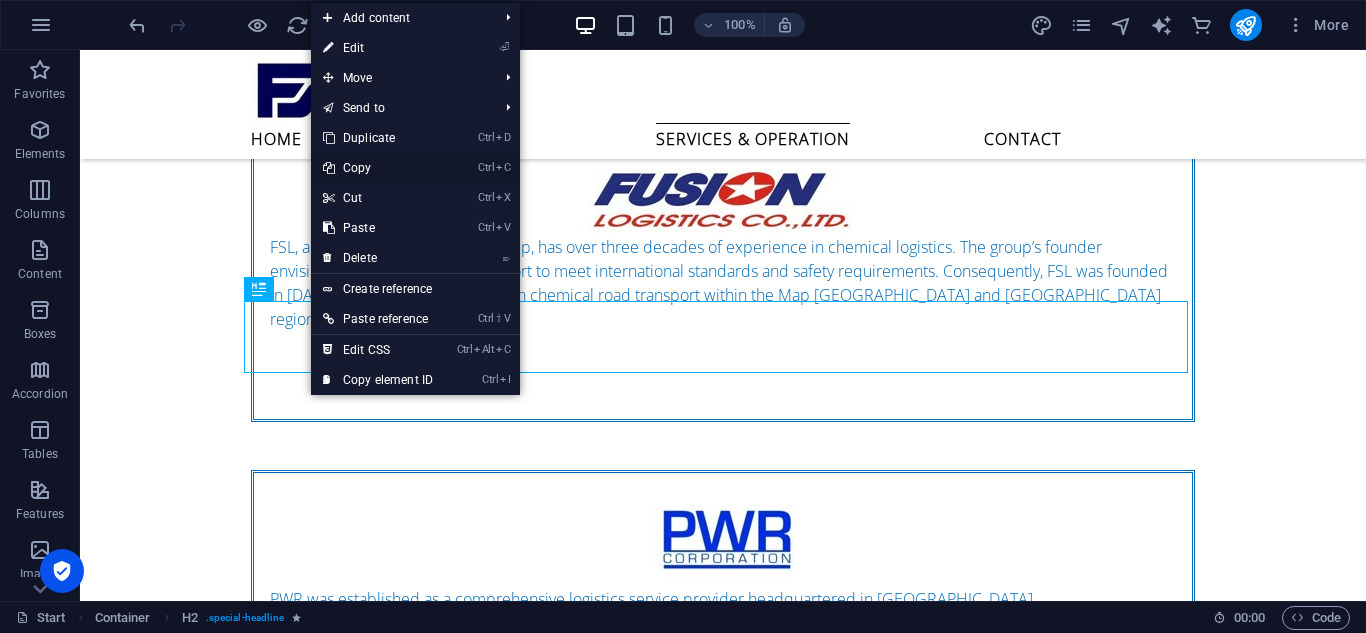 click on "Ctrl C  Copy" at bounding box center [378, 168] 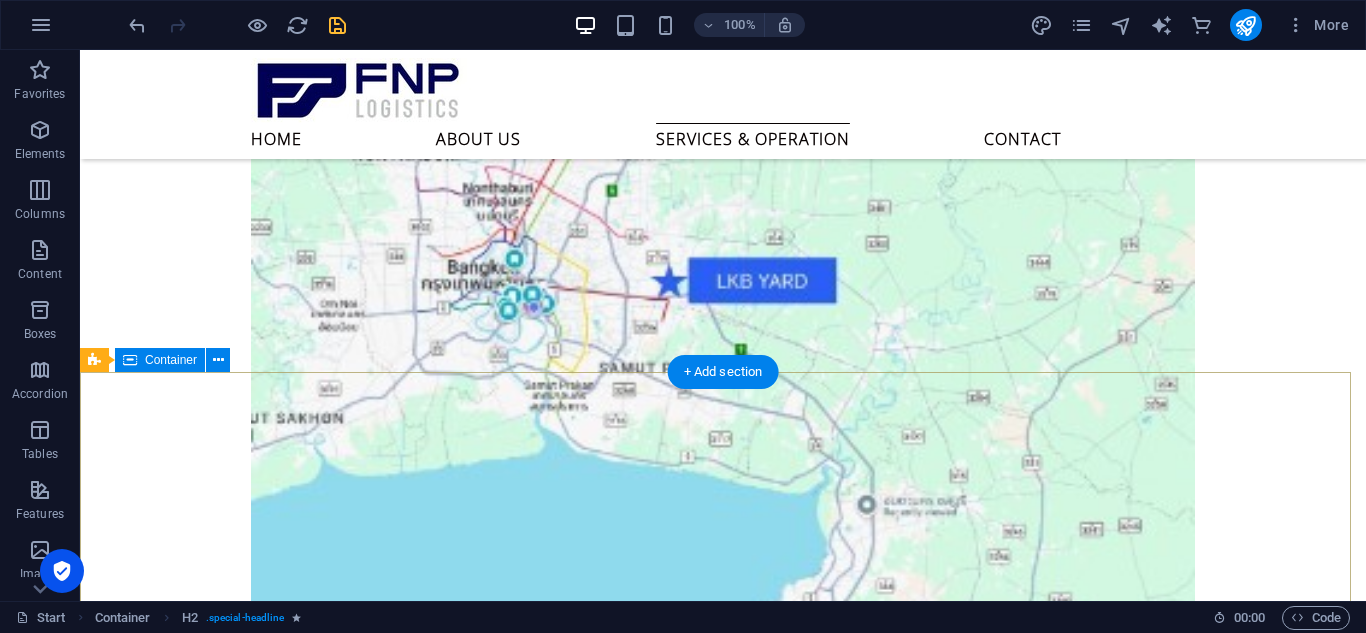 scroll, scrollTop: 2674, scrollLeft: 0, axis: vertical 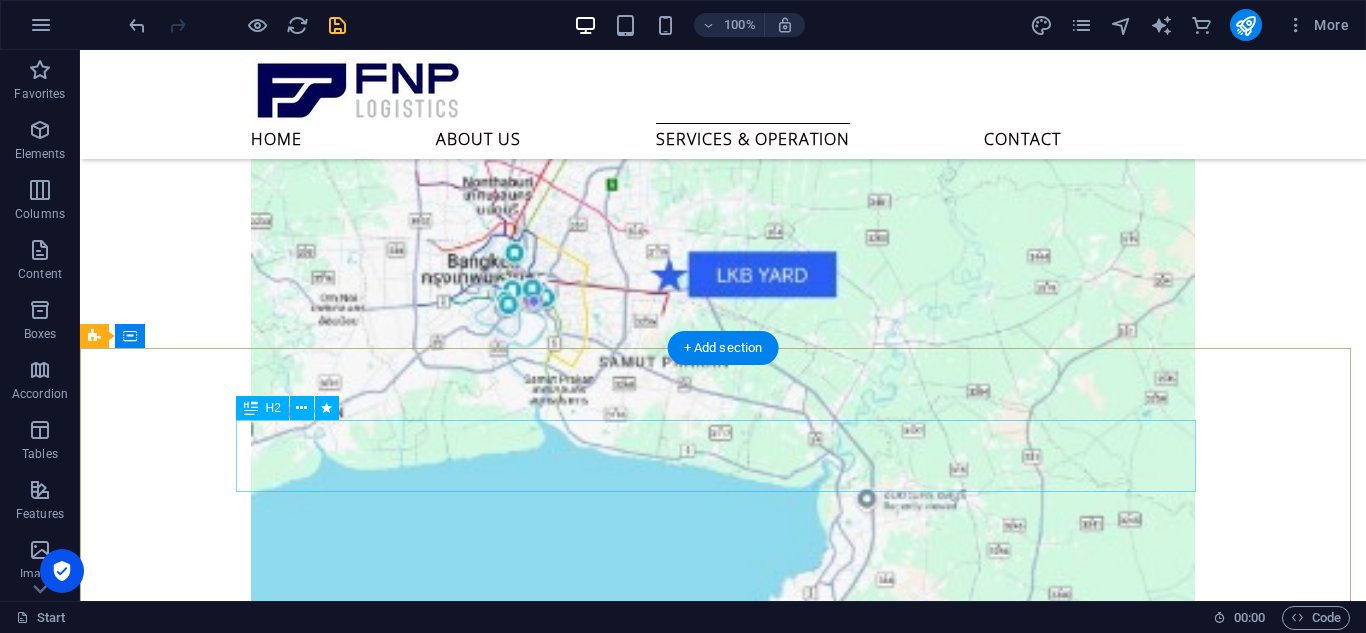 click on "Contact" at bounding box center (568, 1332) 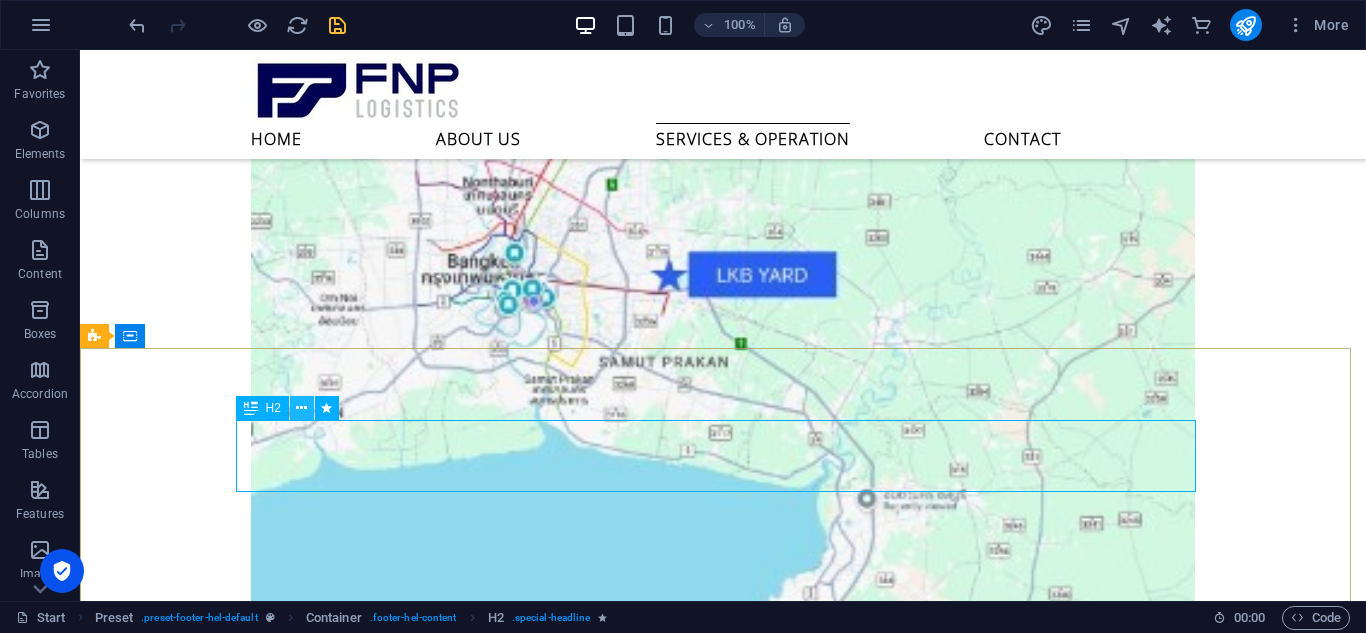 click at bounding box center (301, 408) 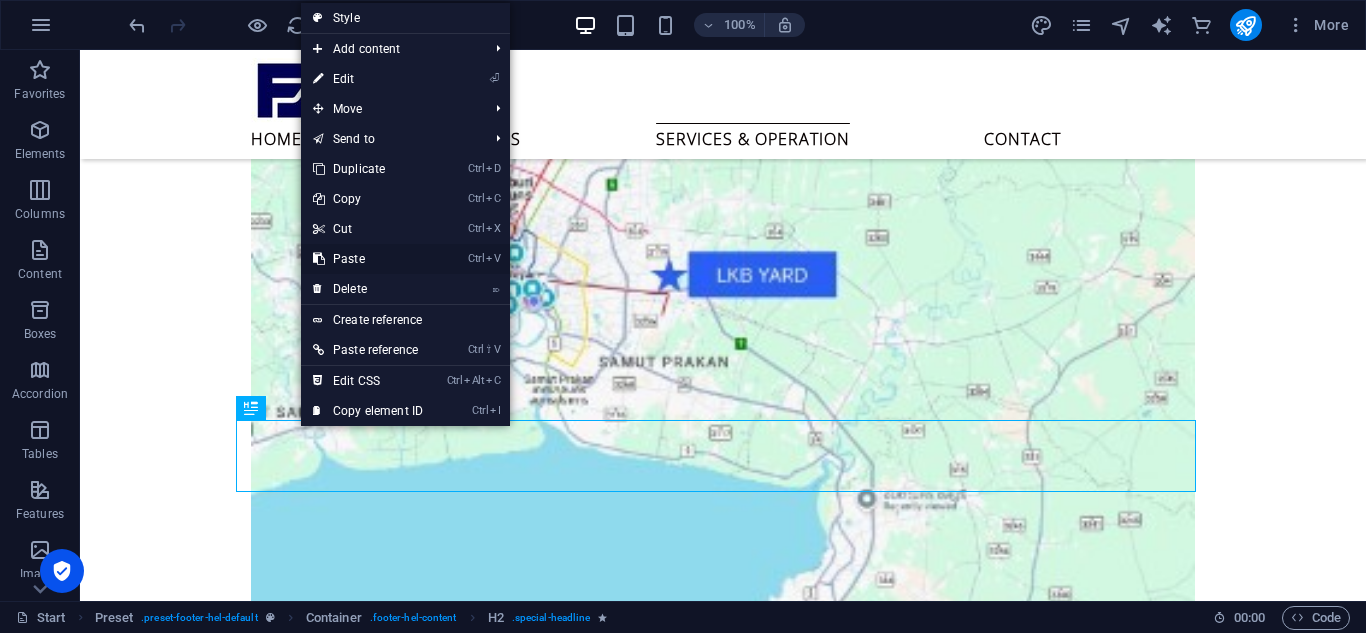 click on "Ctrl V  Paste" at bounding box center [368, 259] 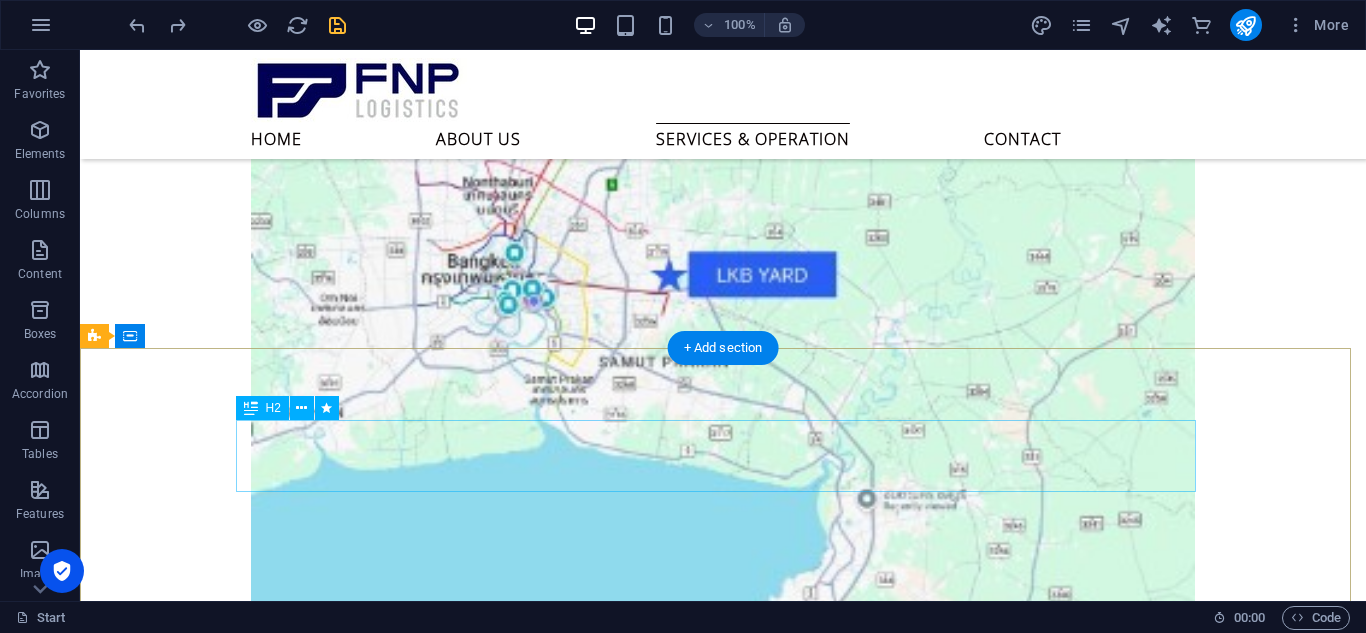click on "Contact US" at bounding box center (568, 1332) 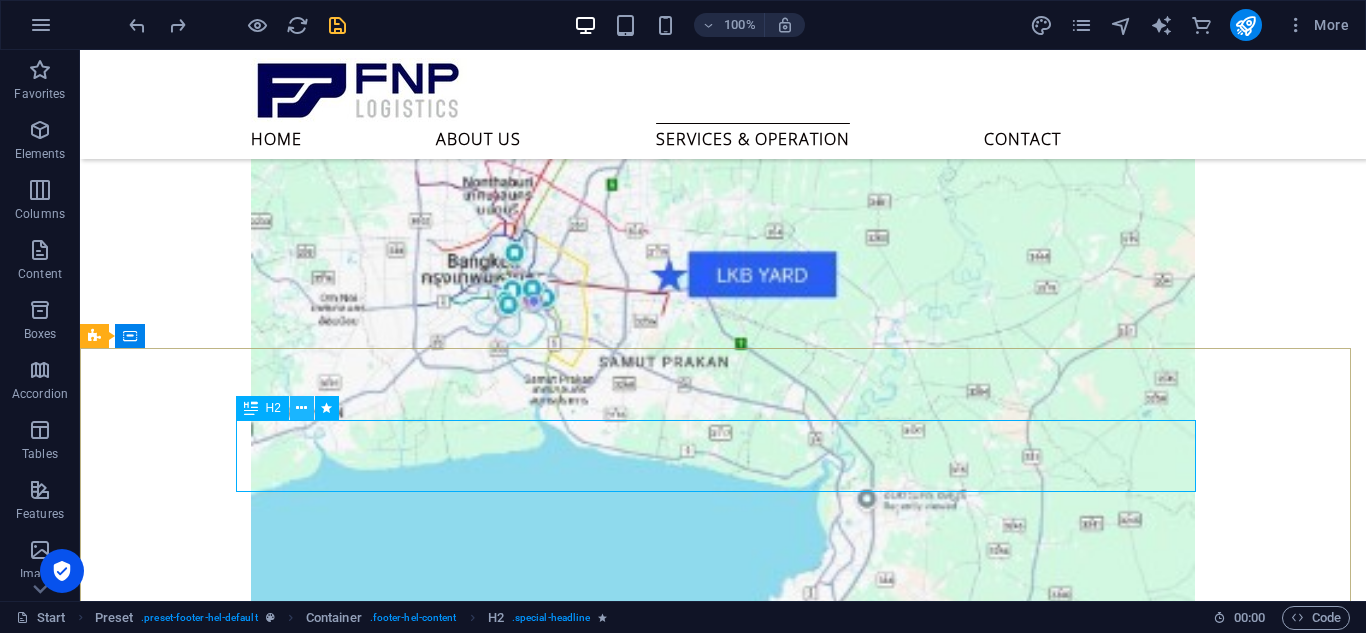 click at bounding box center (301, 408) 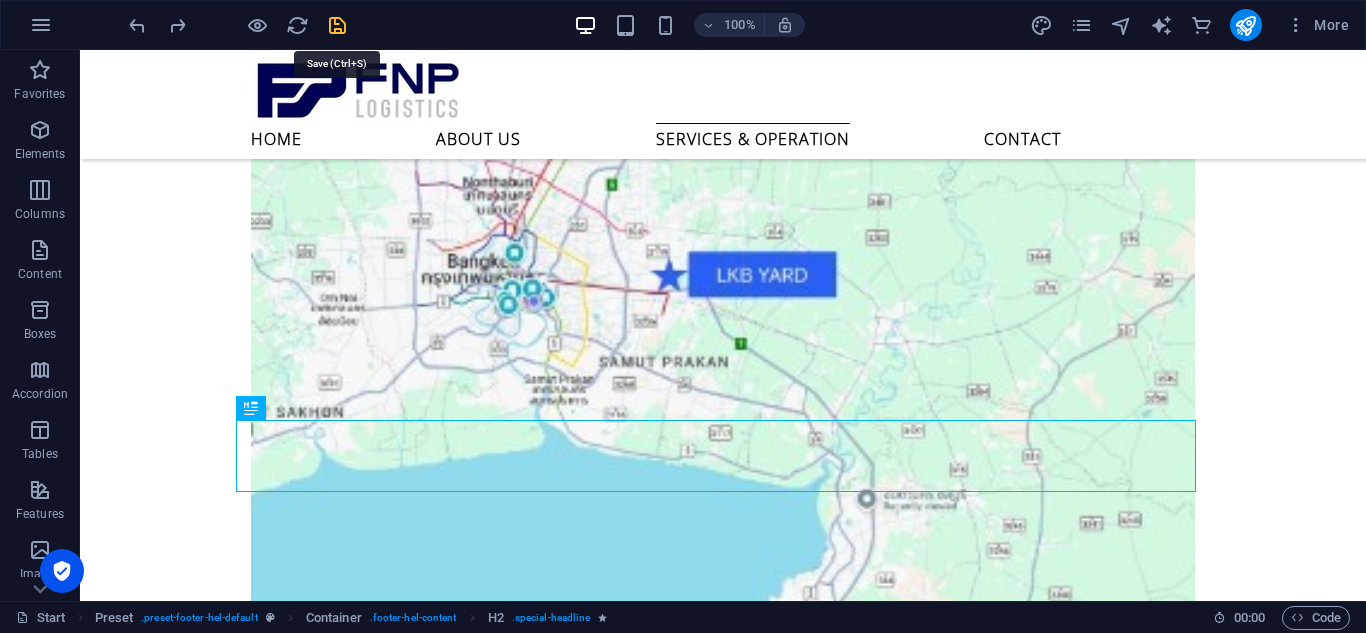 click at bounding box center (337, 25) 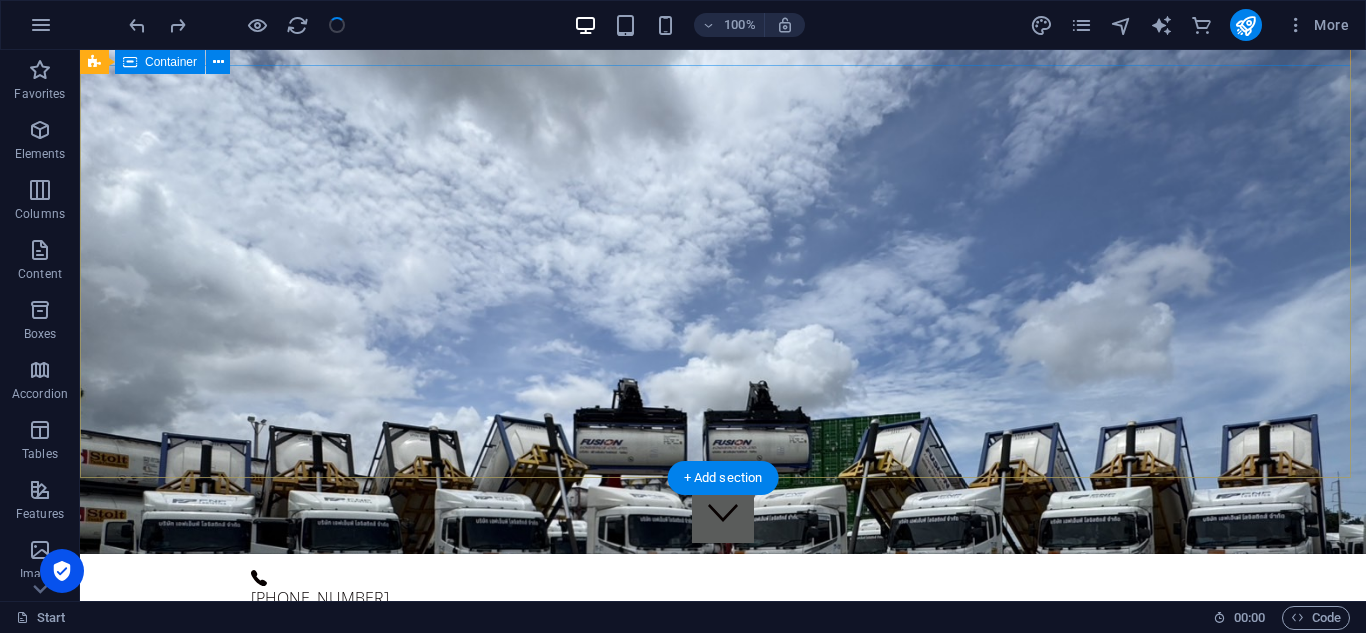 scroll, scrollTop: 0, scrollLeft: 0, axis: both 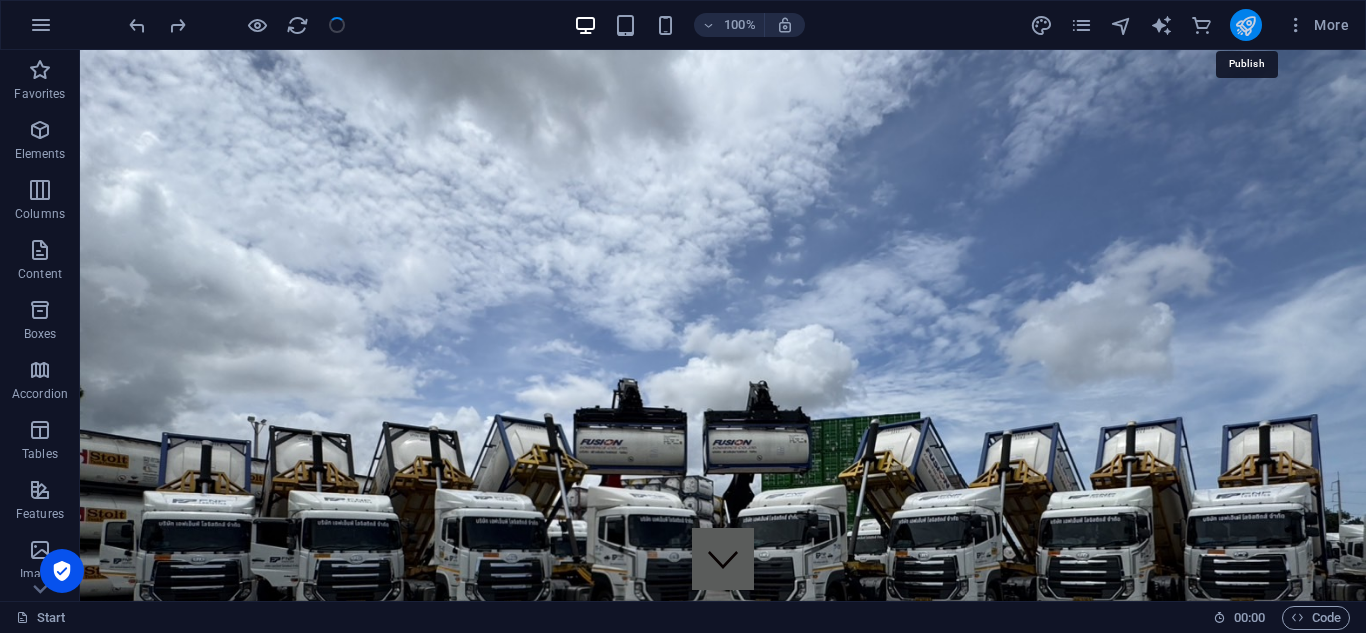 click at bounding box center [1245, 25] 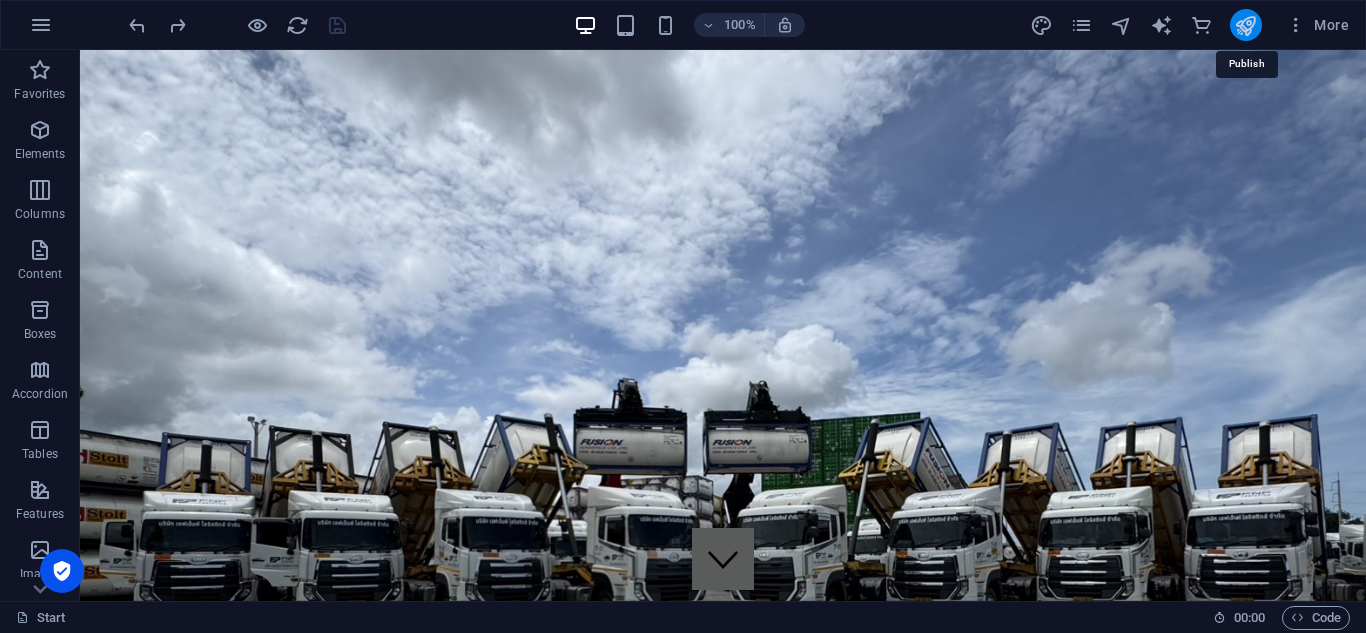 click at bounding box center (1245, 25) 